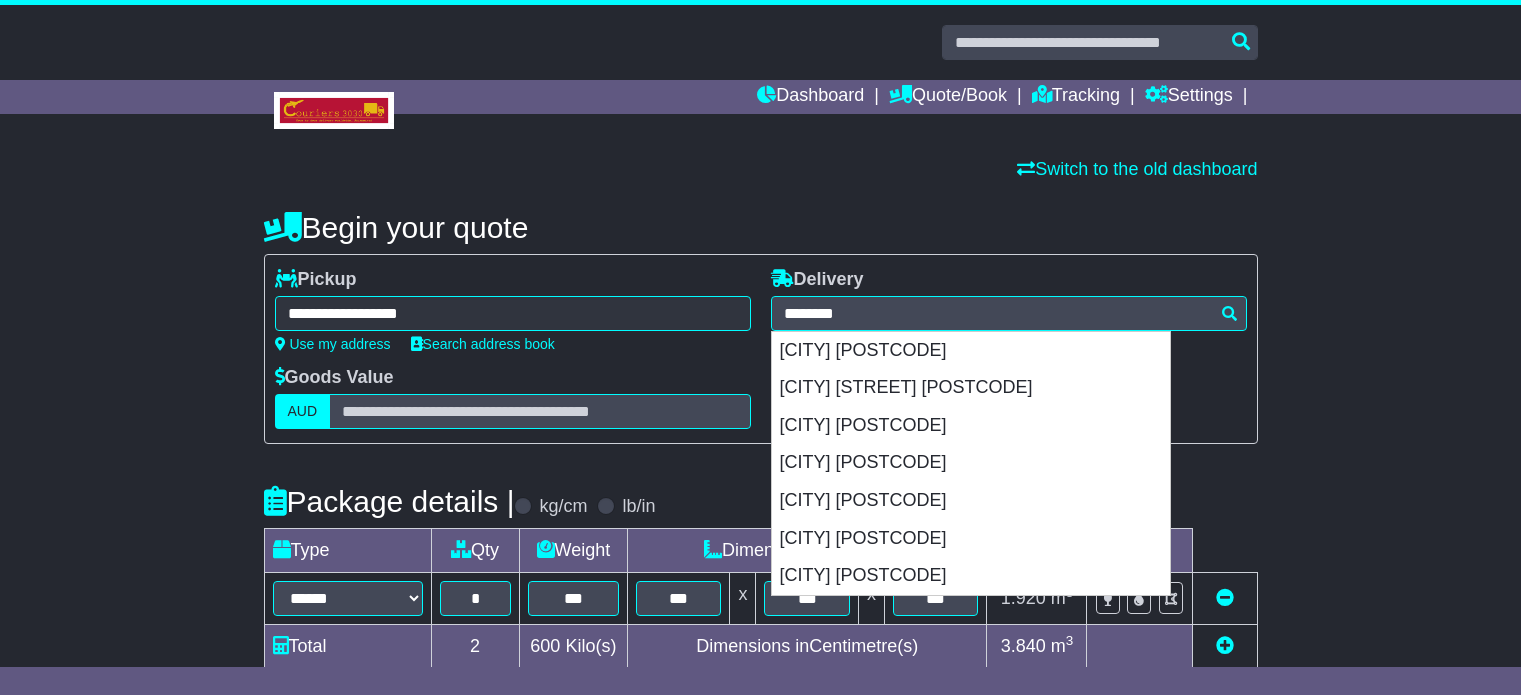 select on "*****" 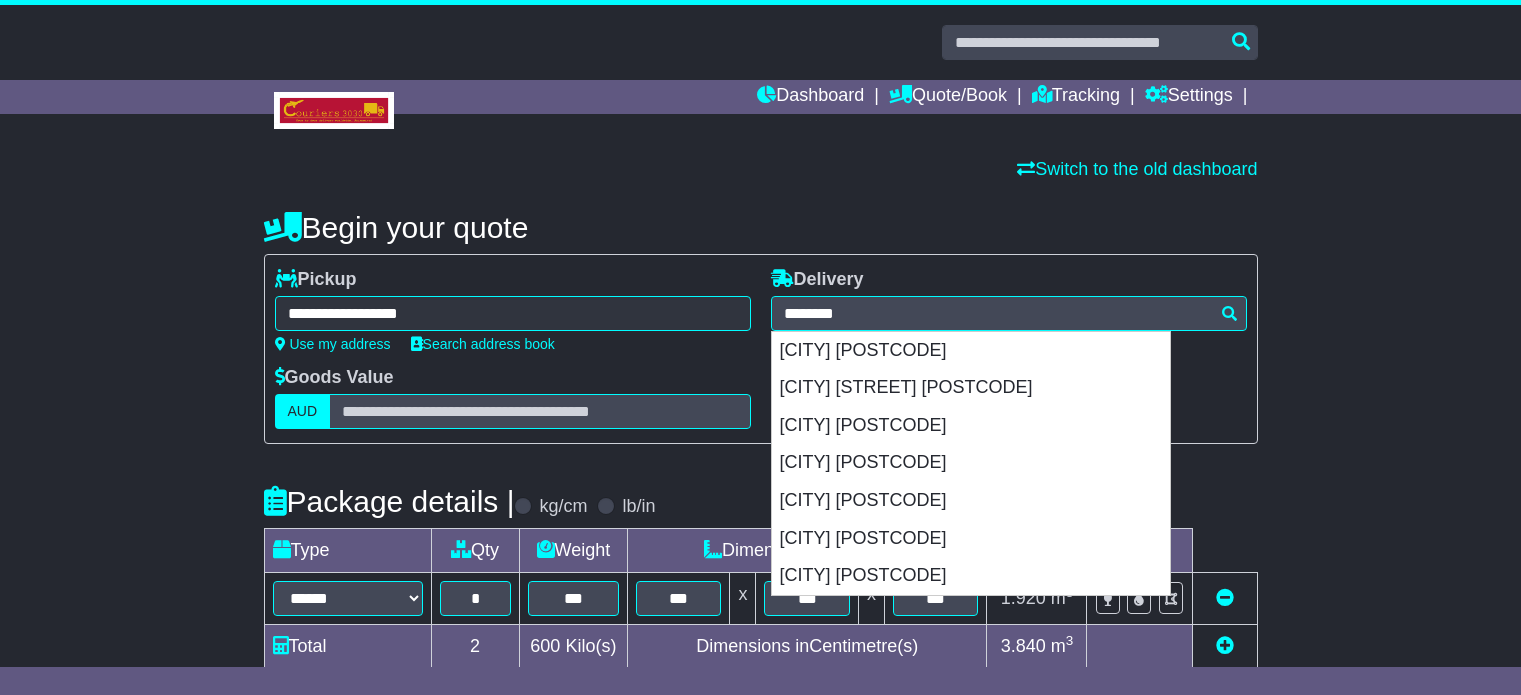 scroll, scrollTop: 0, scrollLeft: 0, axis: both 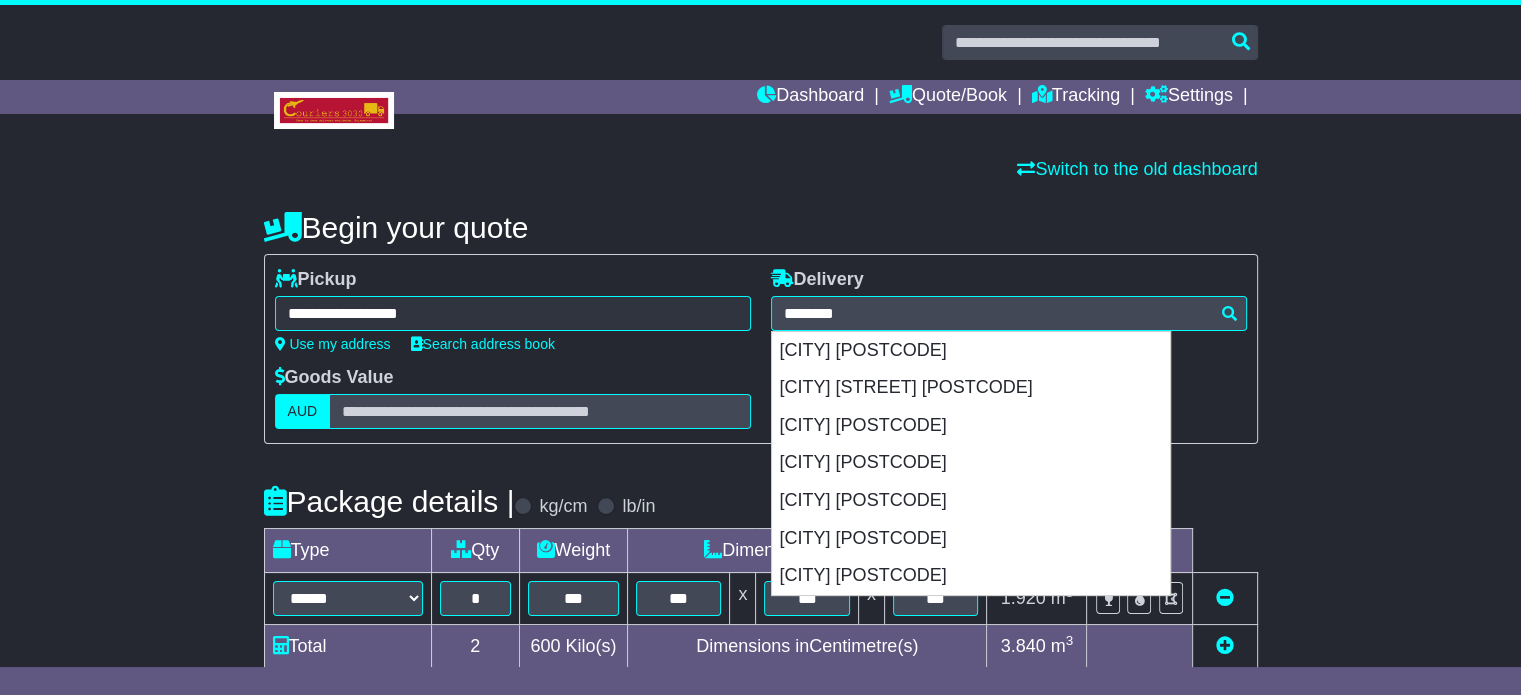 click on "********" at bounding box center (1009, 313) 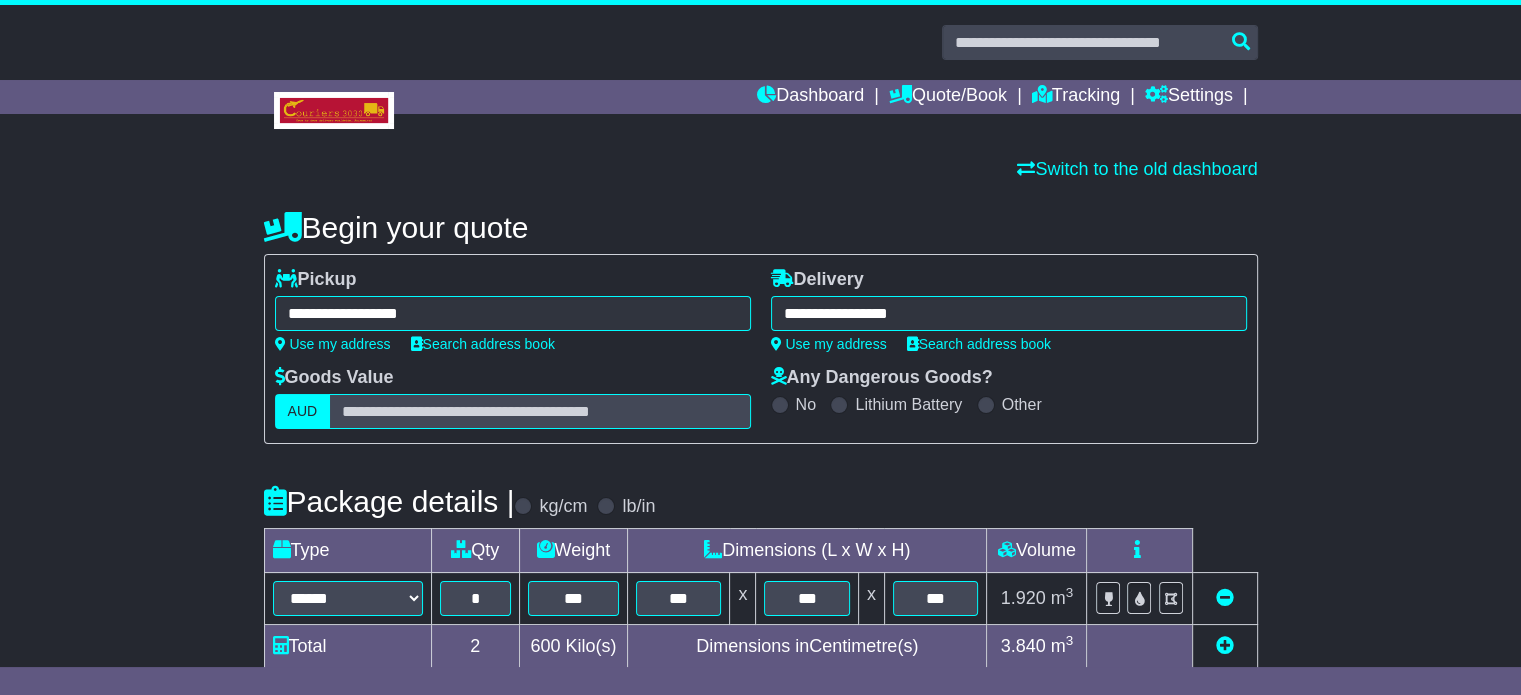 click on "**********" at bounding box center (1009, 313) 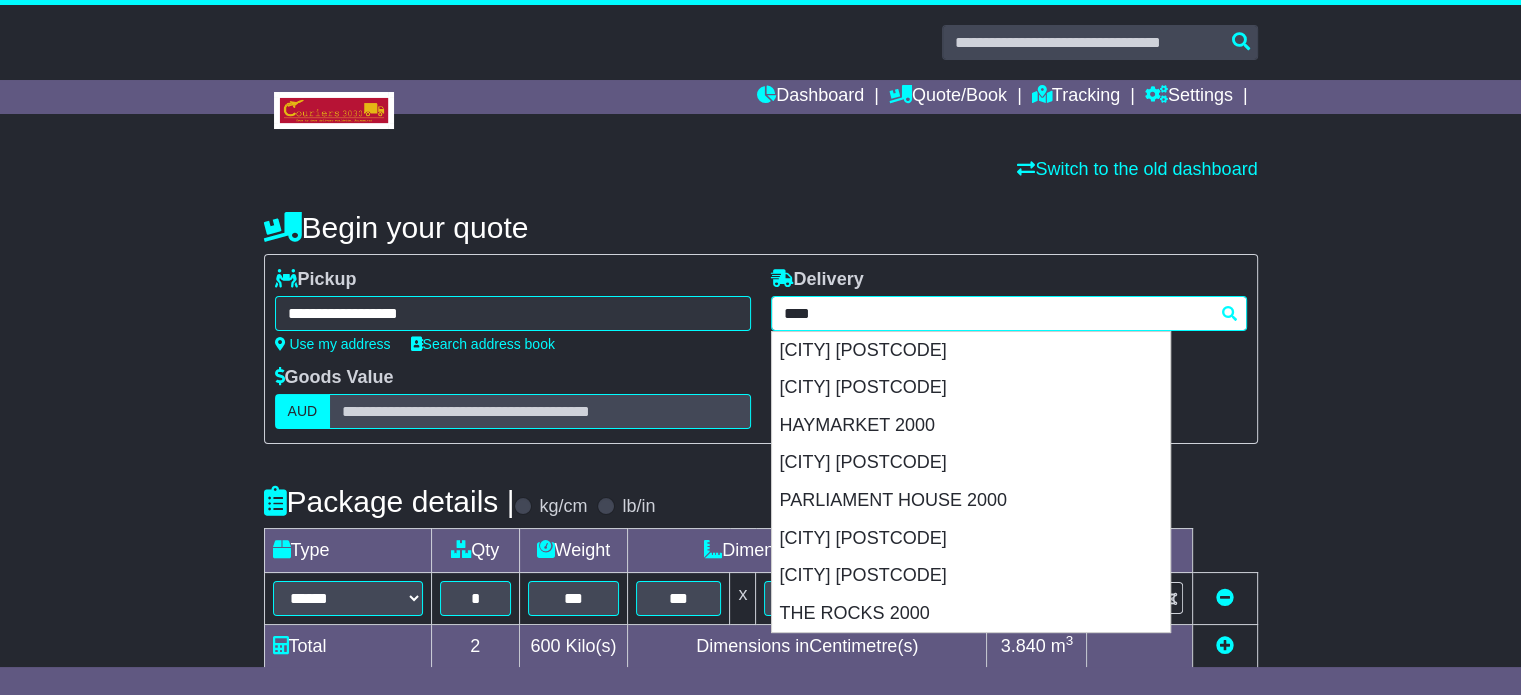 click on "****" at bounding box center [1009, 313] 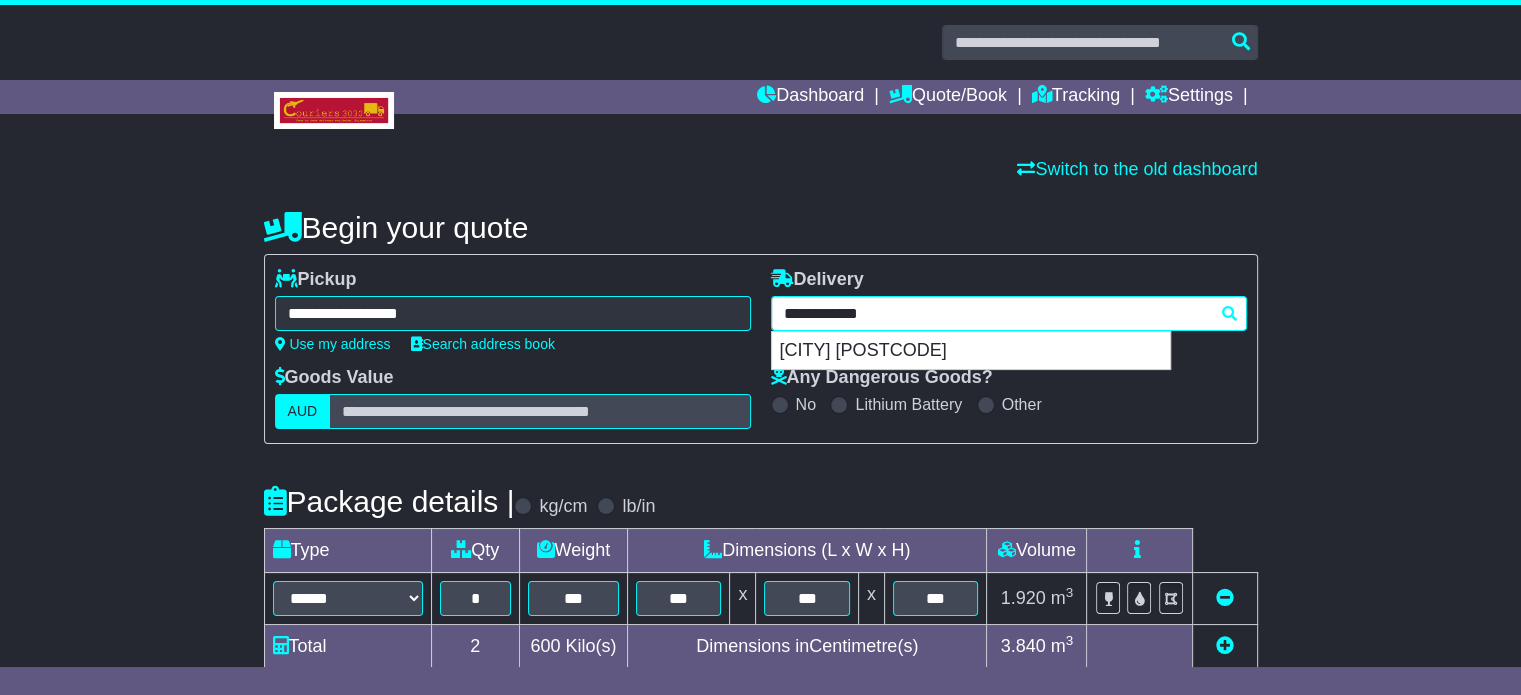 click on "DULWICH HILL 2203" at bounding box center (971, 351) 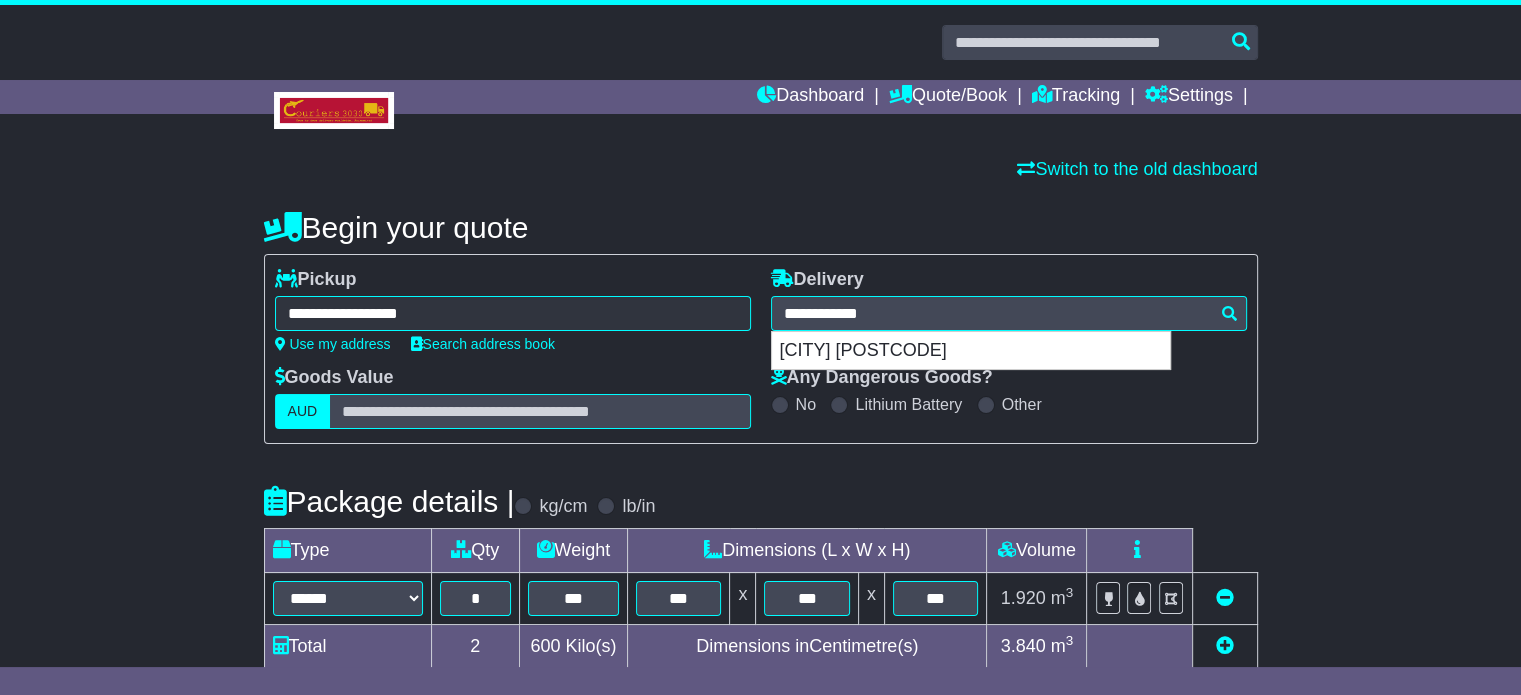 type on "**********" 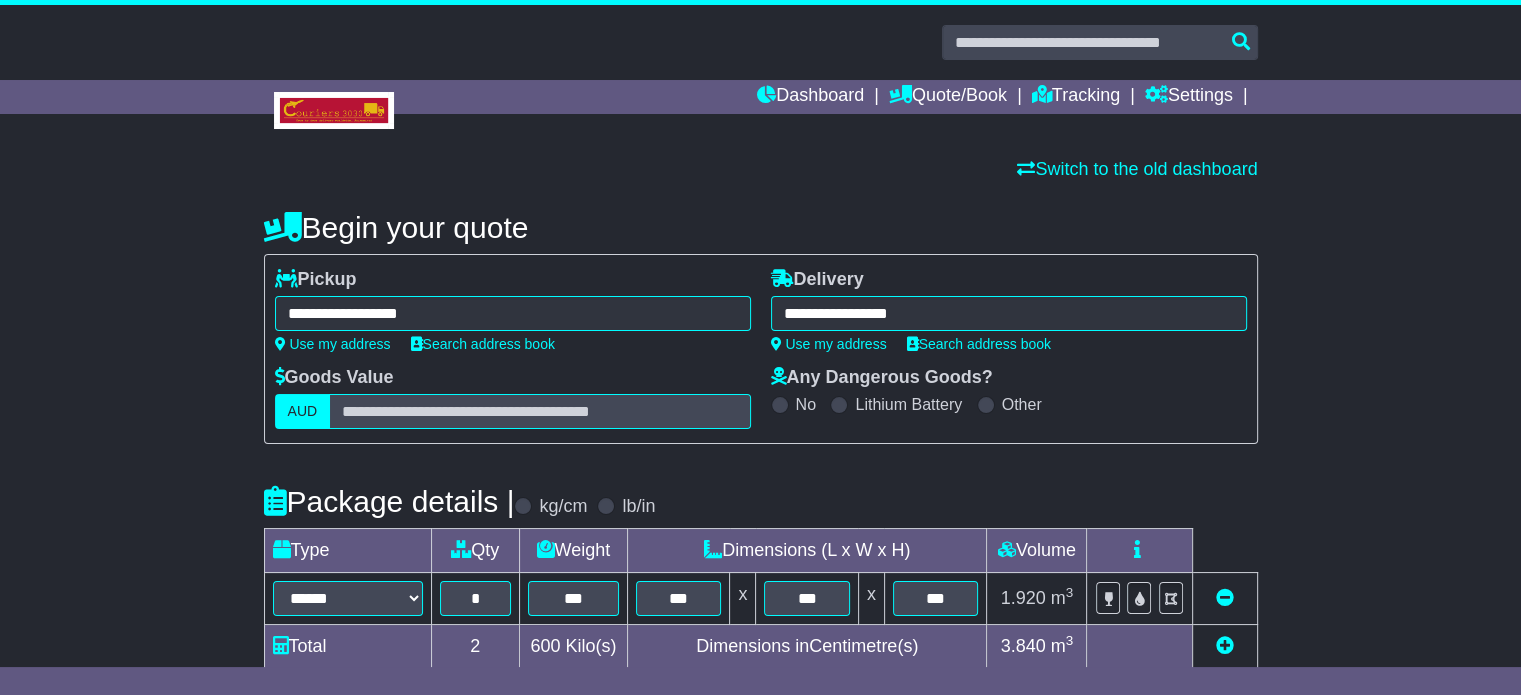 click on "**********" at bounding box center (513, 313) 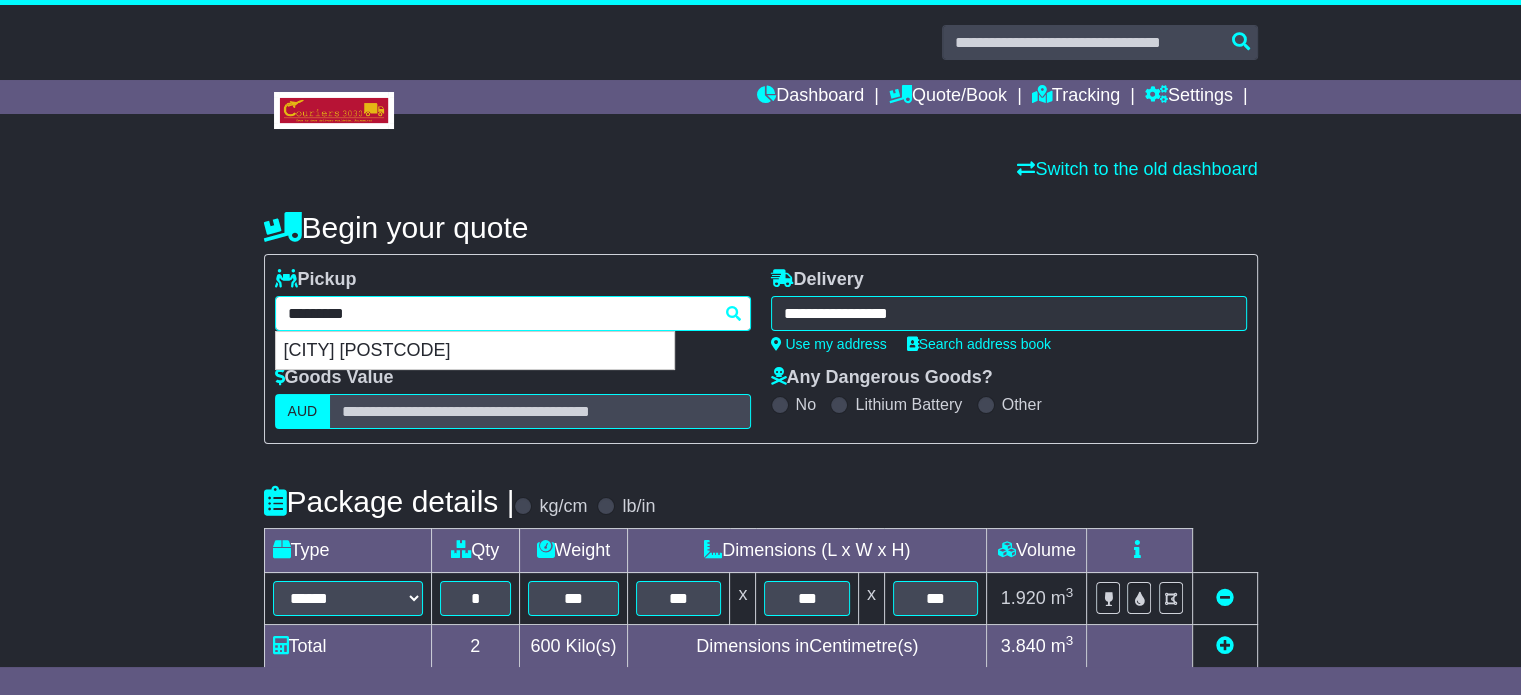 click on "*********" at bounding box center [513, 313] 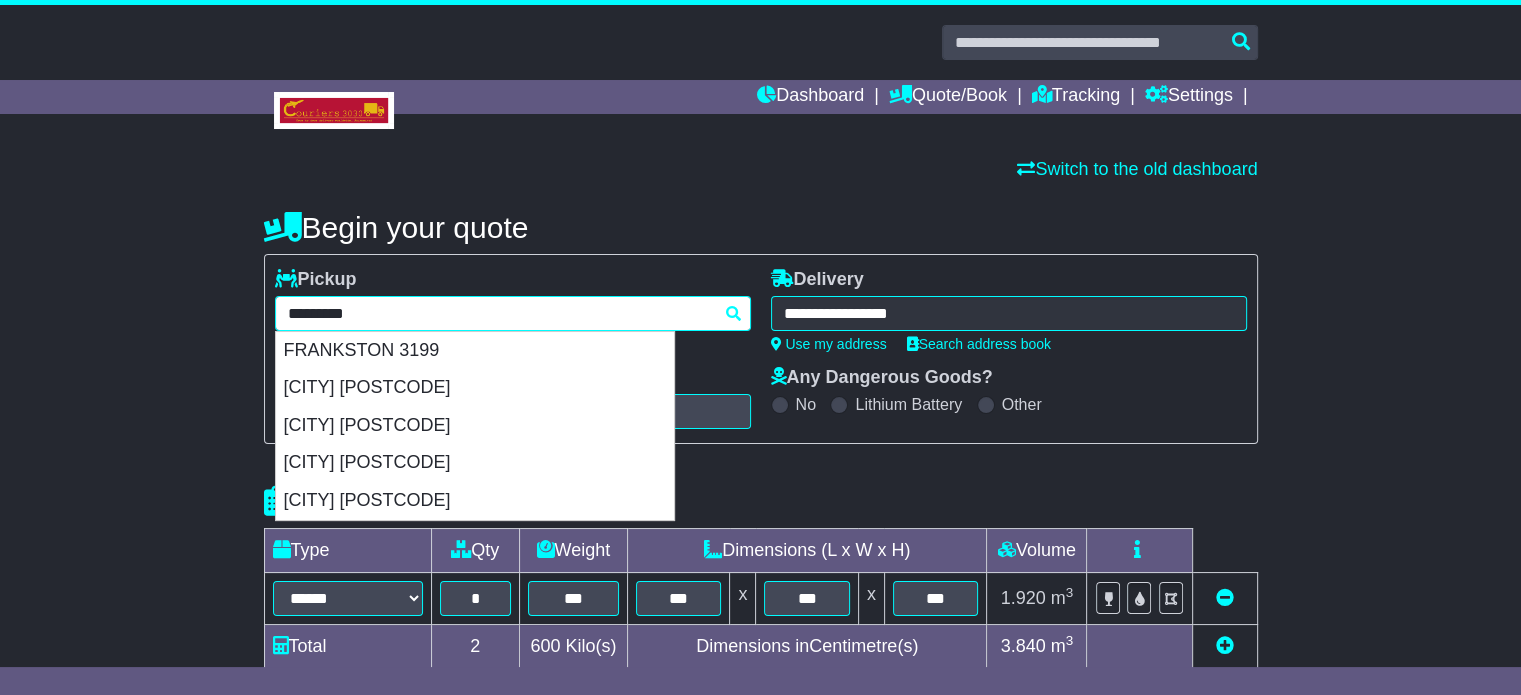 click on "FRANKSTON 3199" at bounding box center (475, 351) 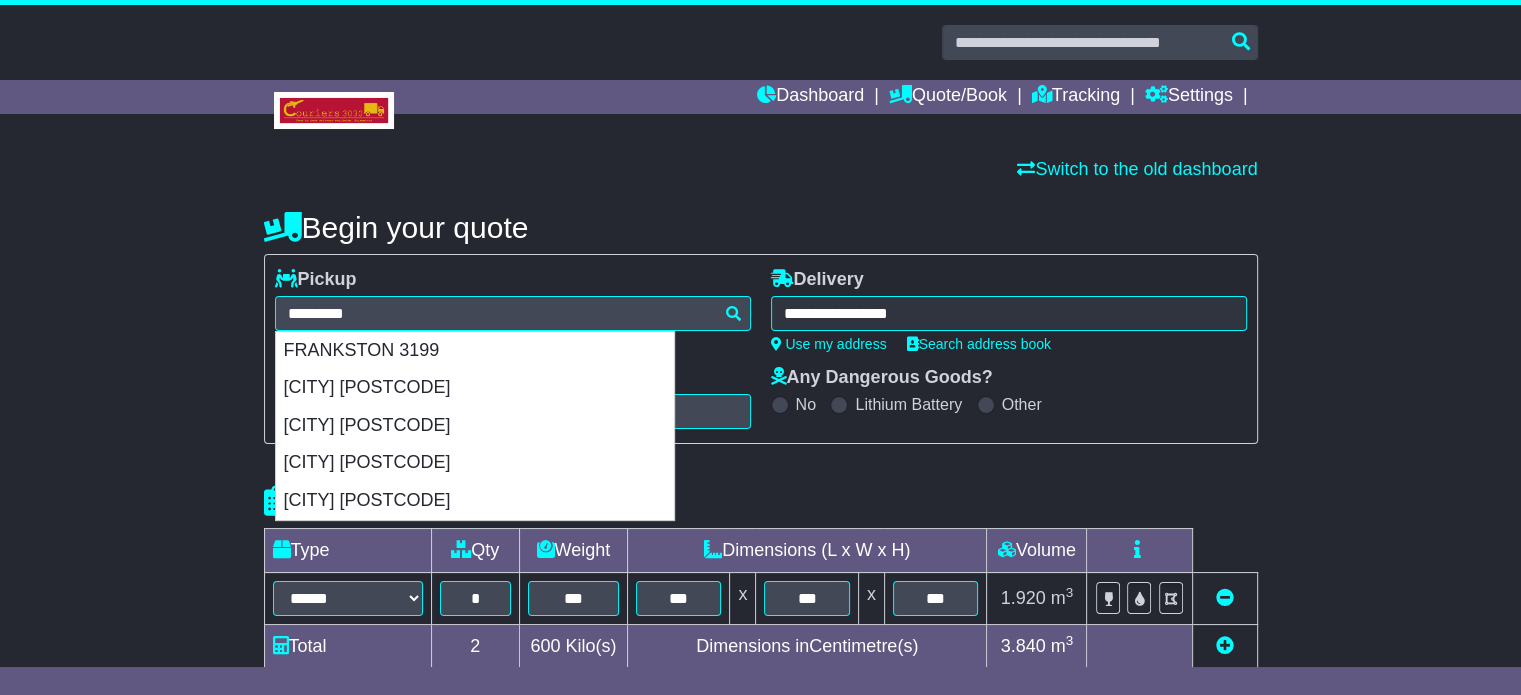 type on "**********" 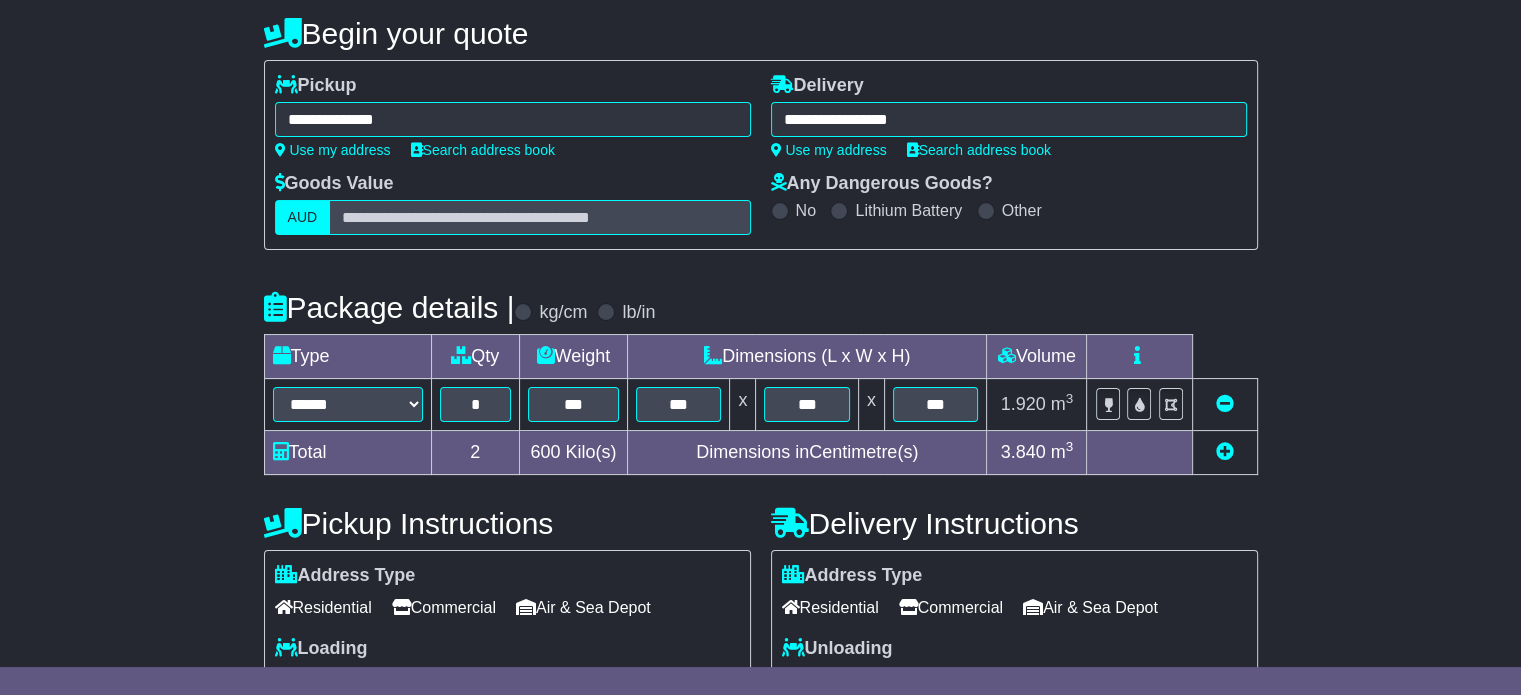 scroll, scrollTop: 200, scrollLeft: 0, axis: vertical 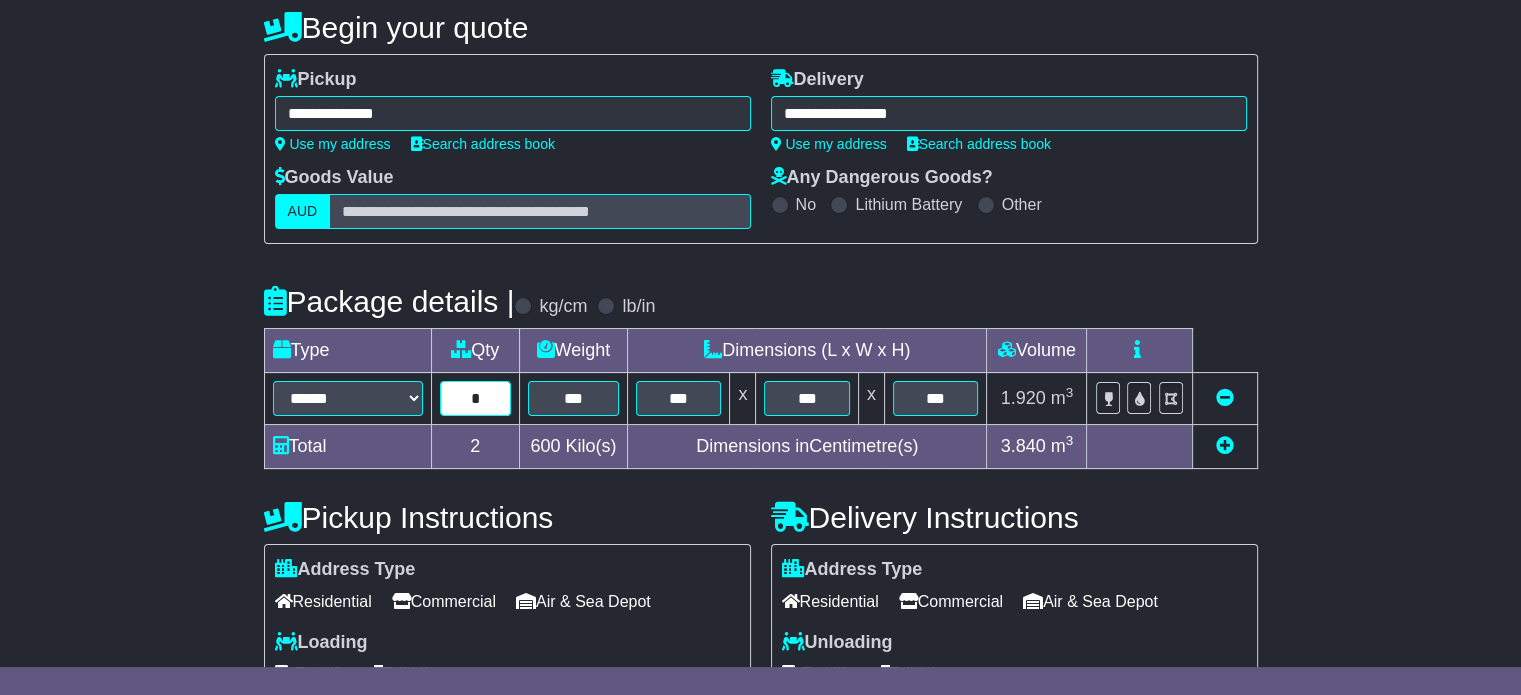 click on "*" at bounding box center (475, 398) 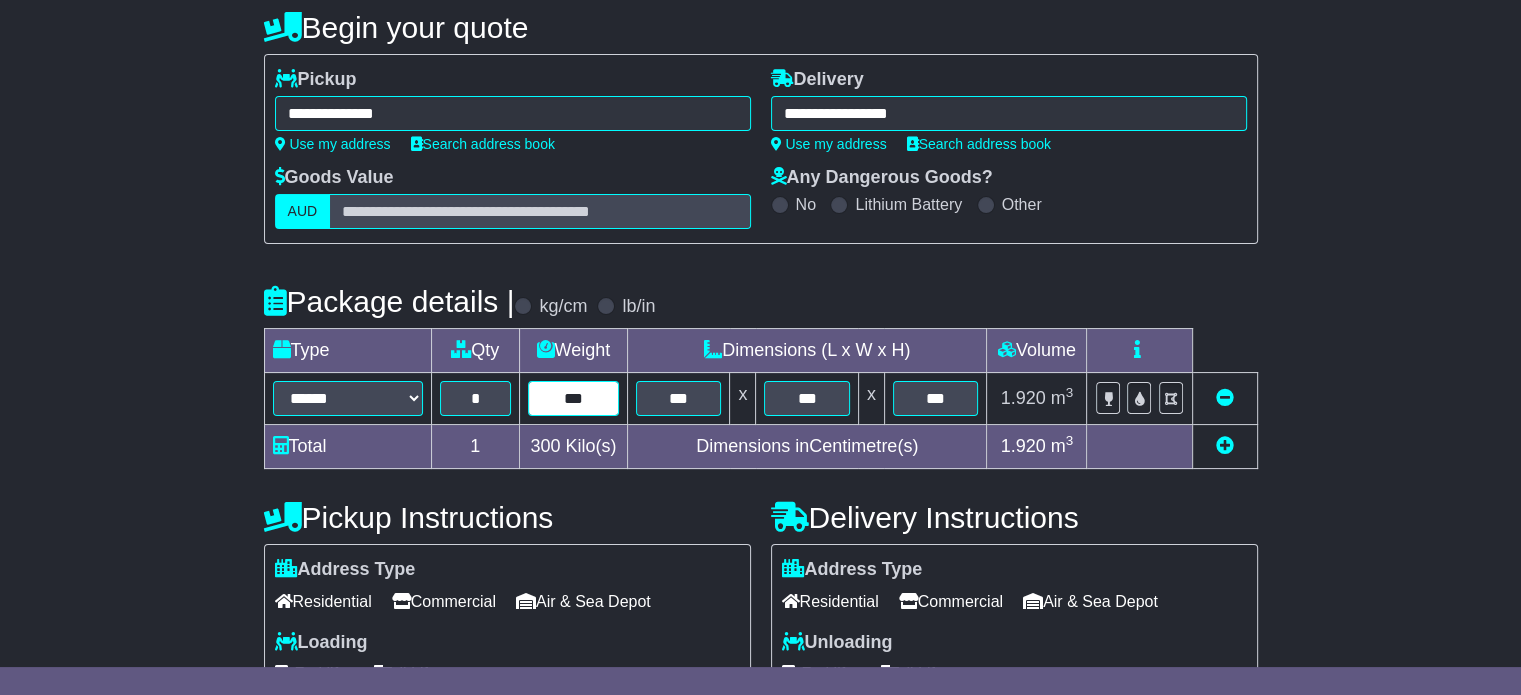 type on "***" 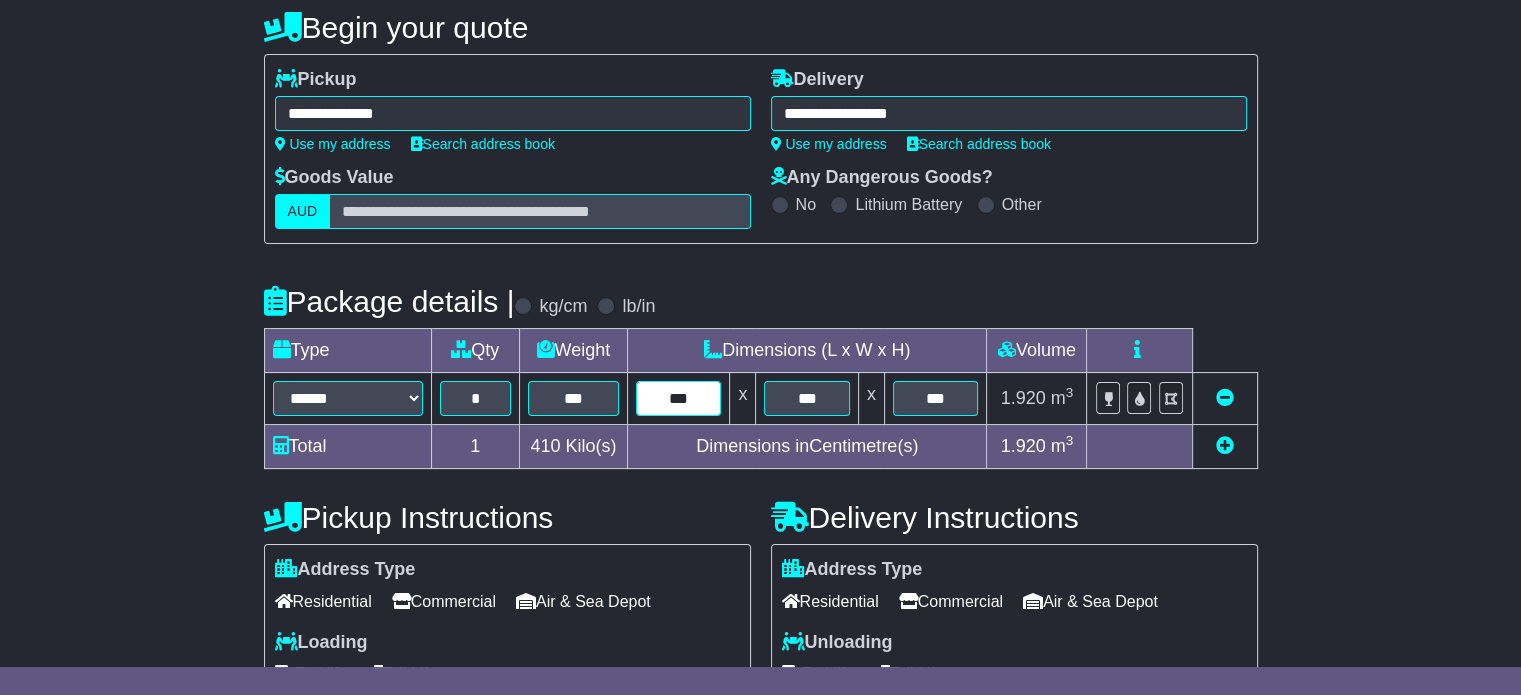 type on "***" 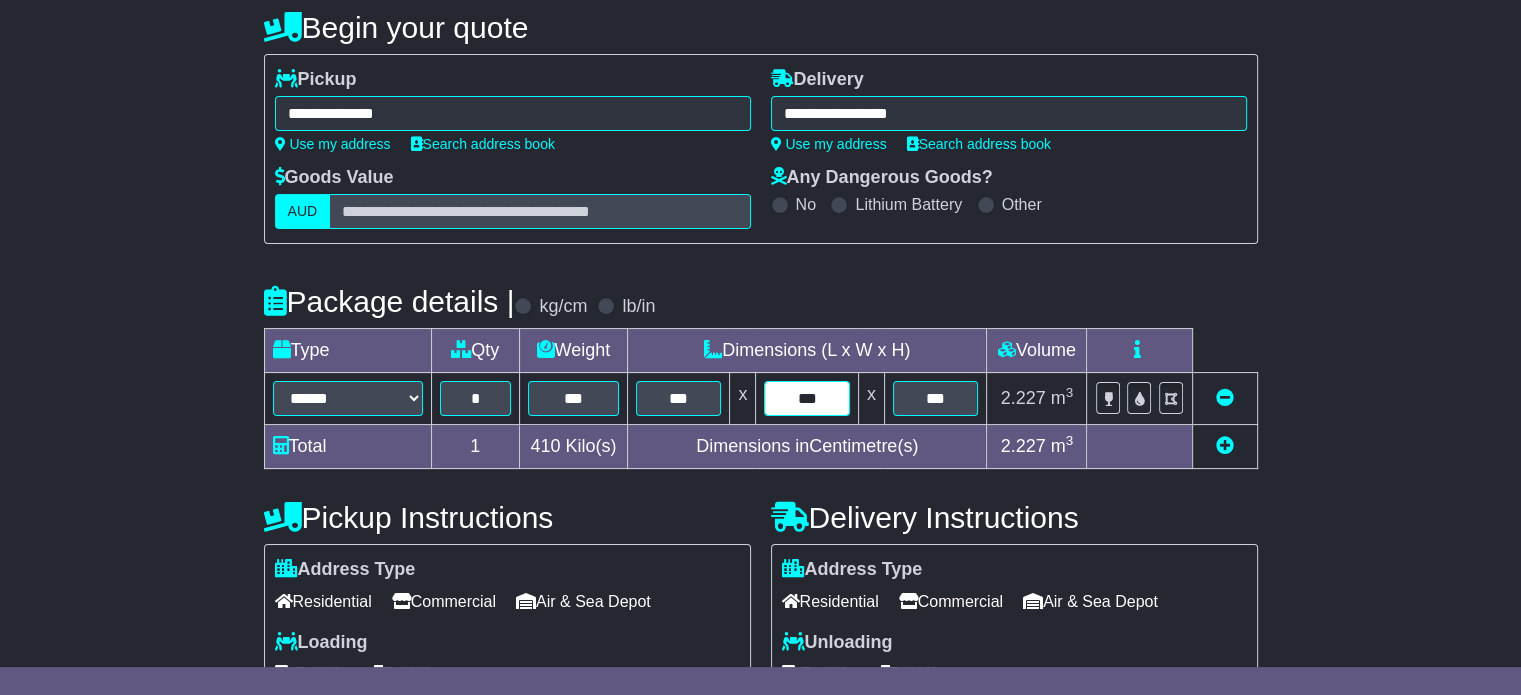 type on "***" 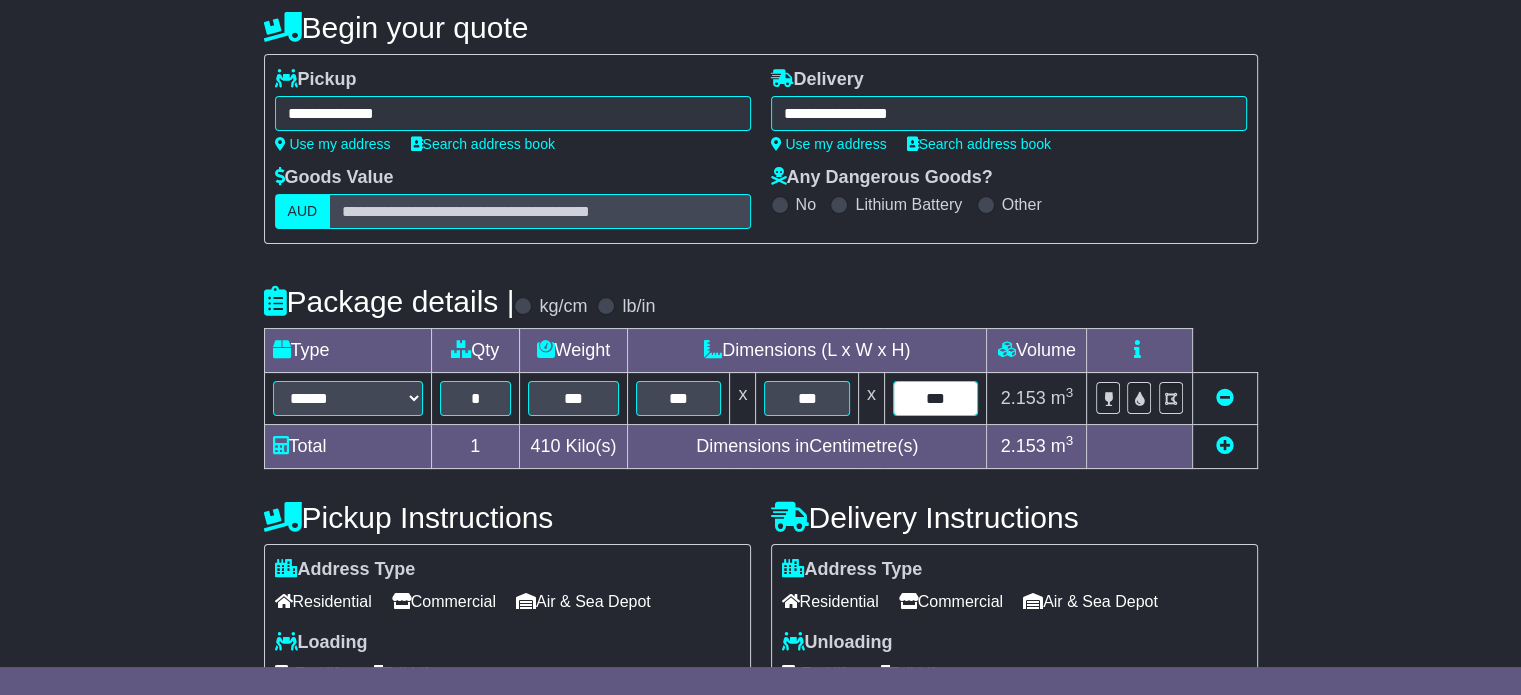 type on "***" 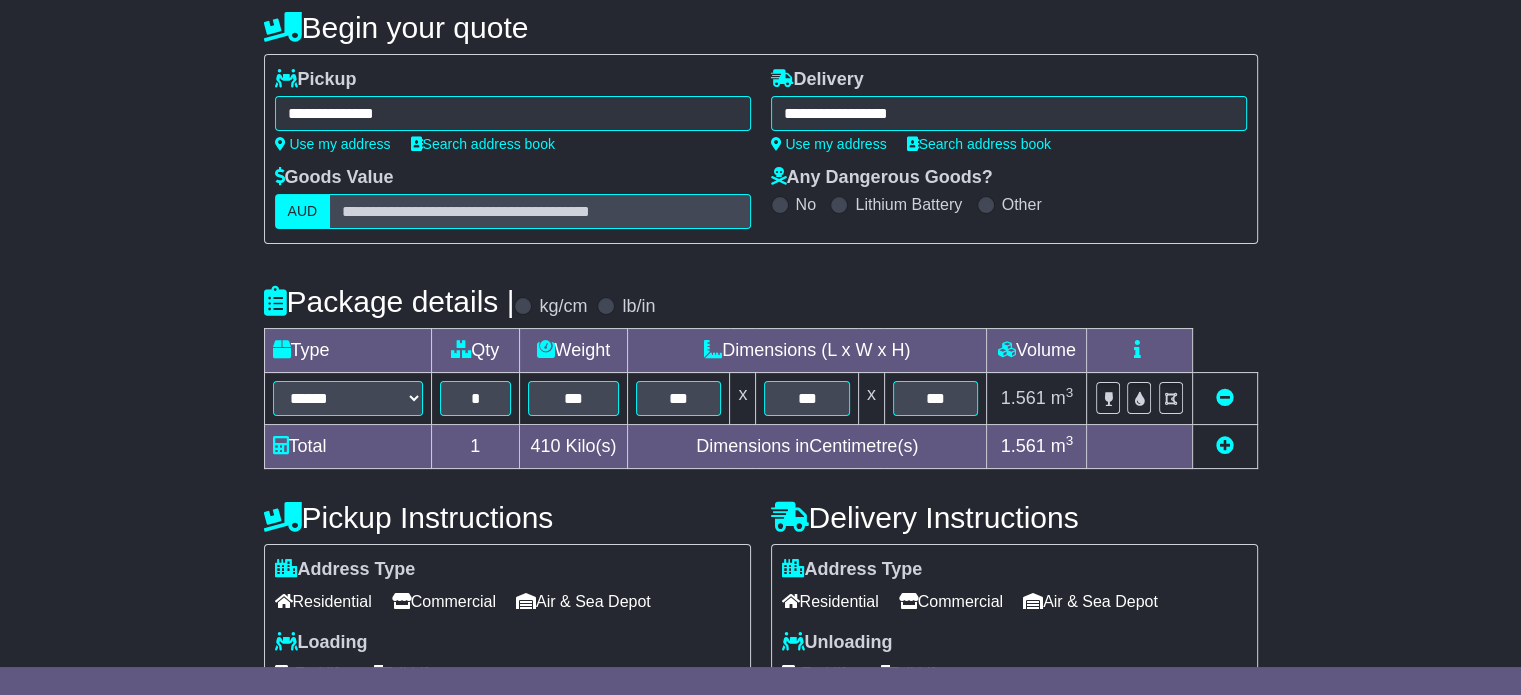 scroll, scrollTop: 540, scrollLeft: 0, axis: vertical 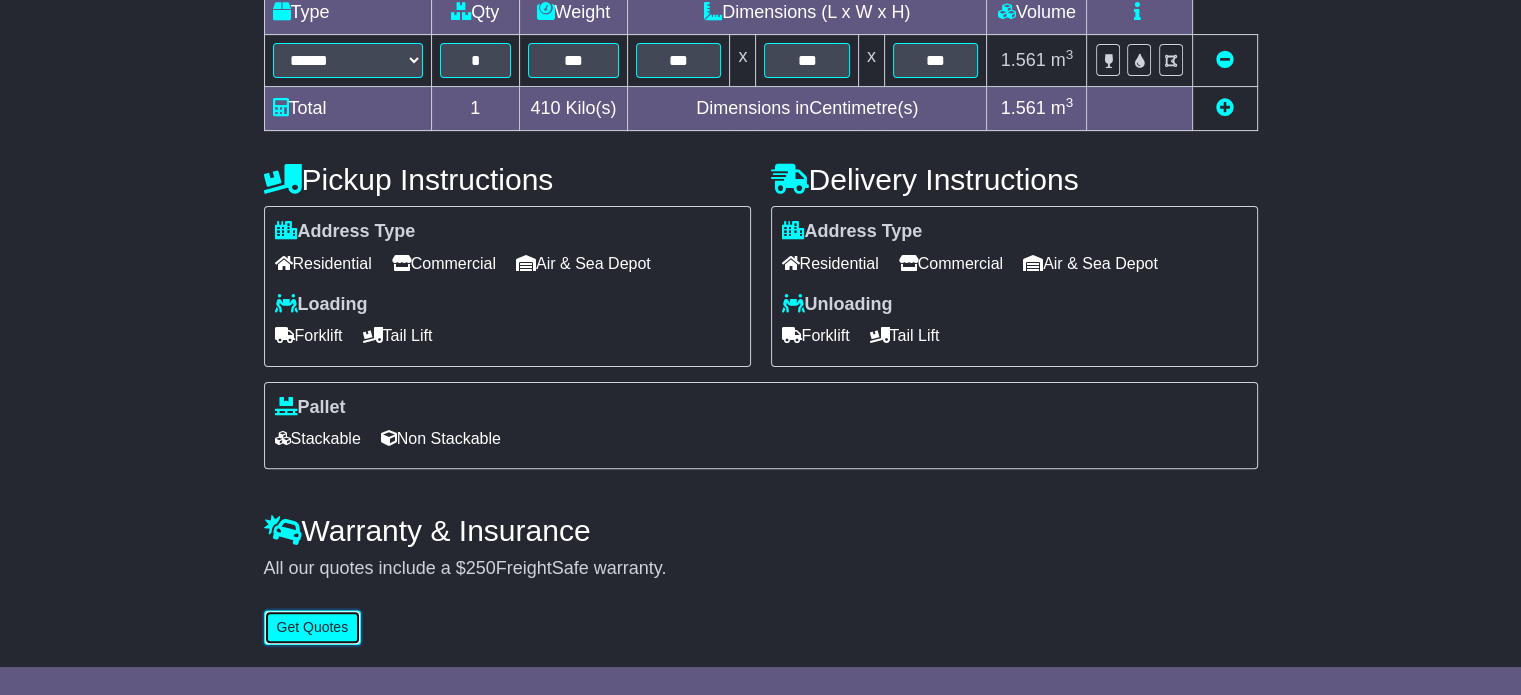type 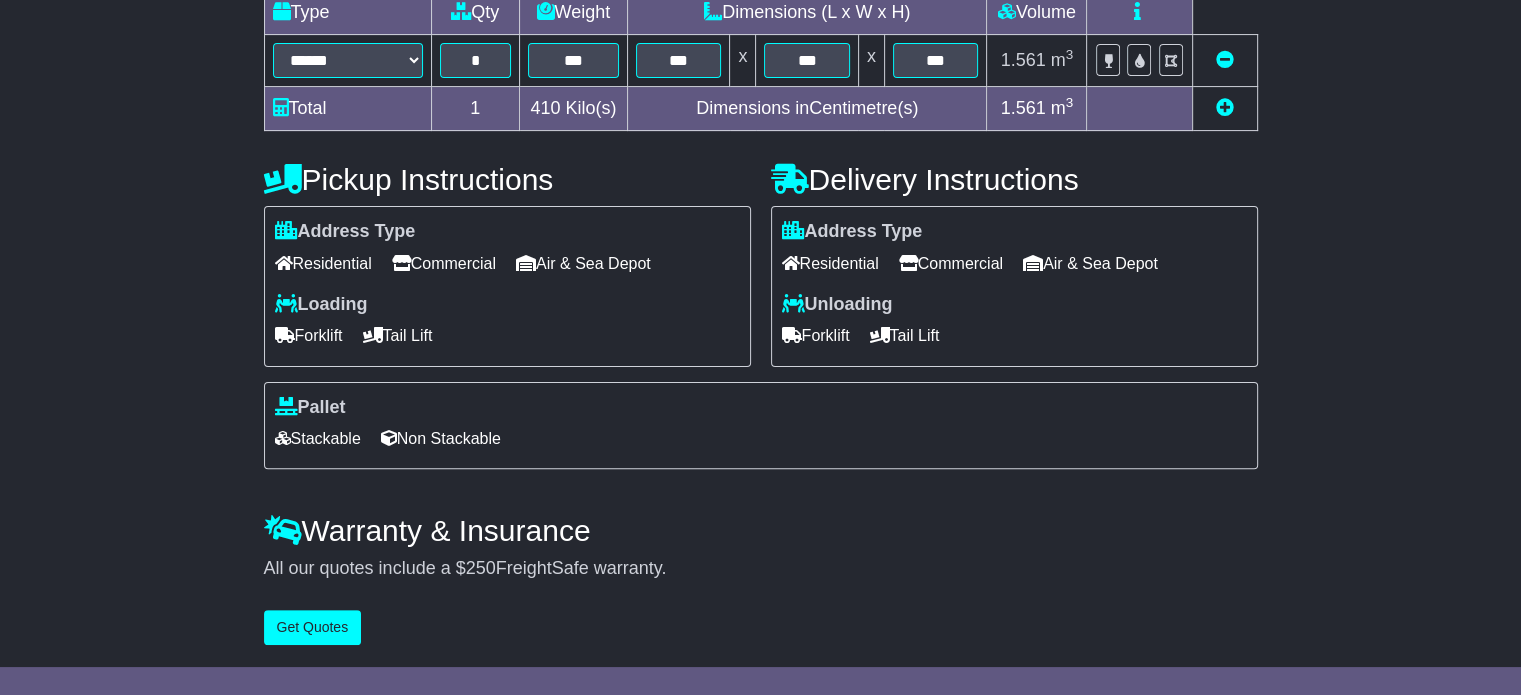 click at bounding box center (1225, 107) 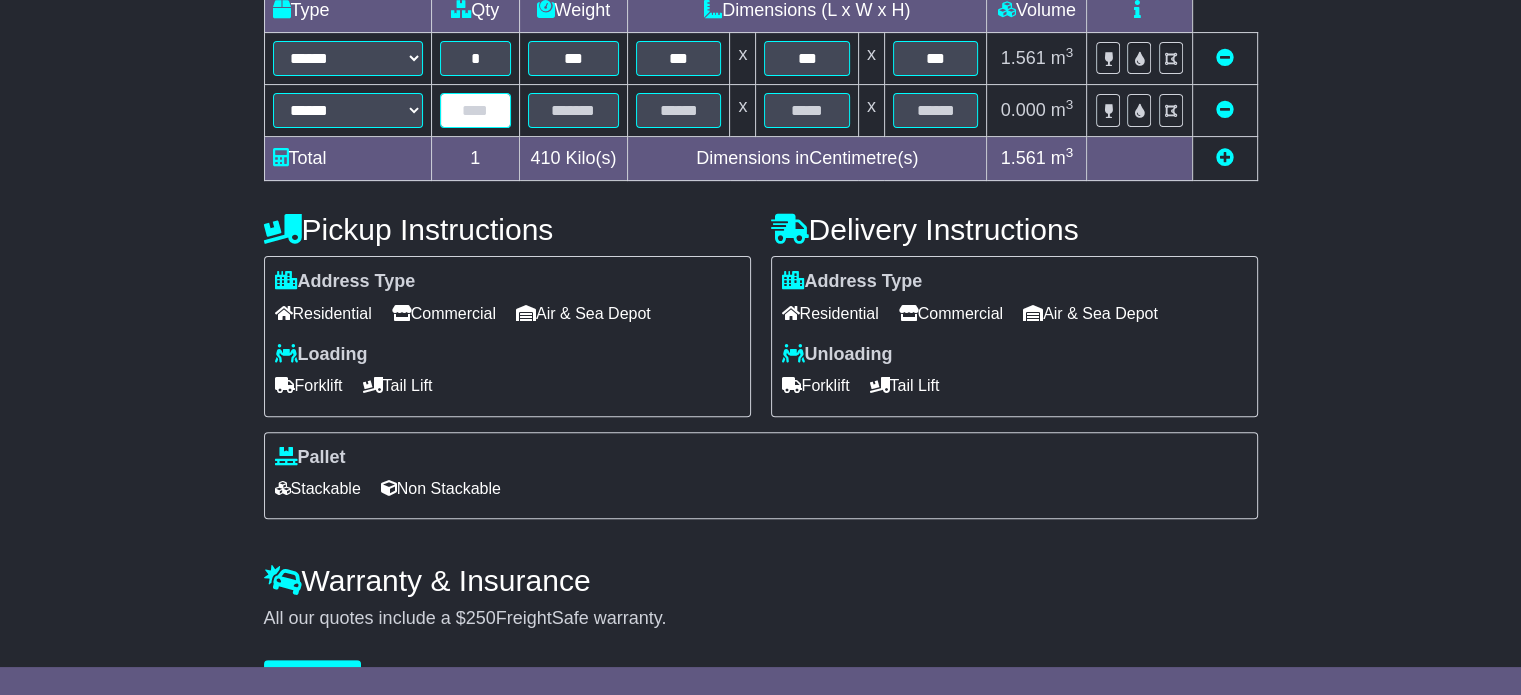 click at bounding box center [475, 110] 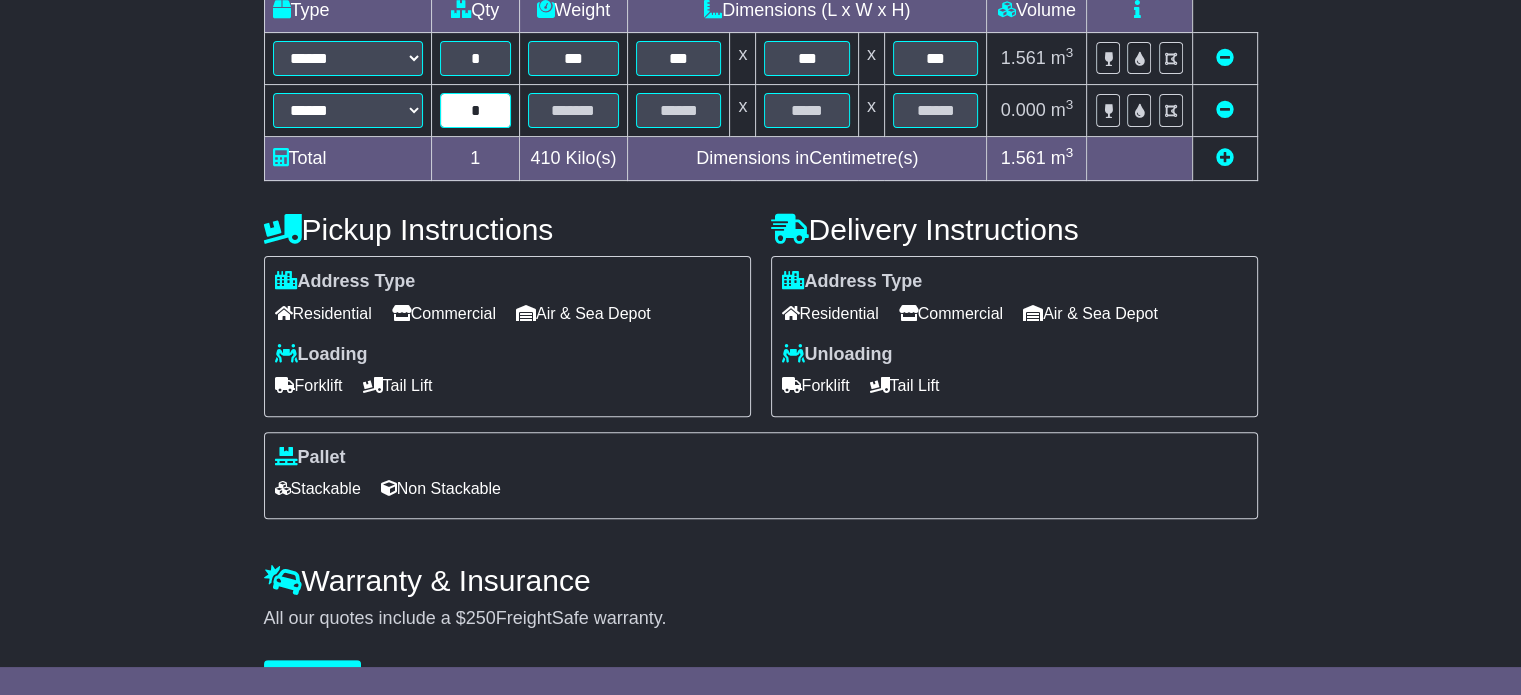 type on "*" 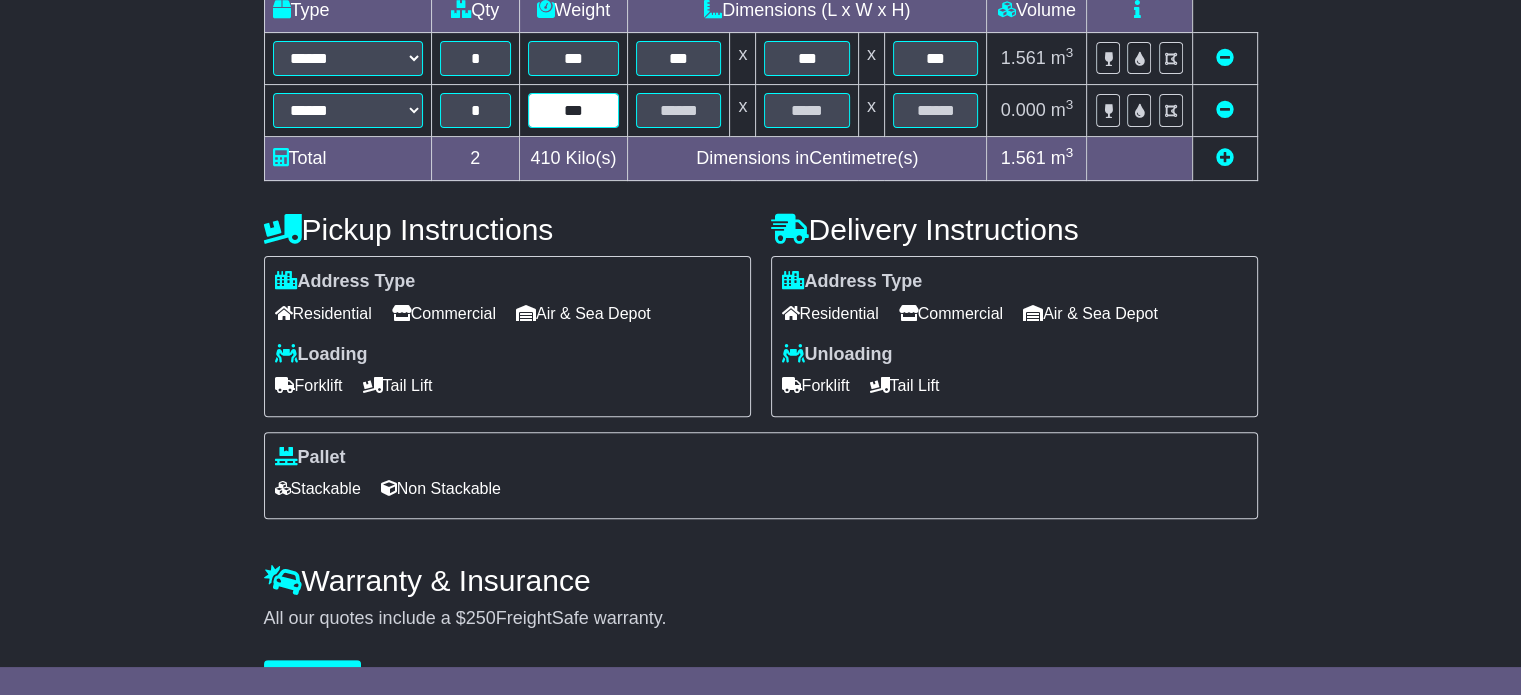 type on "***" 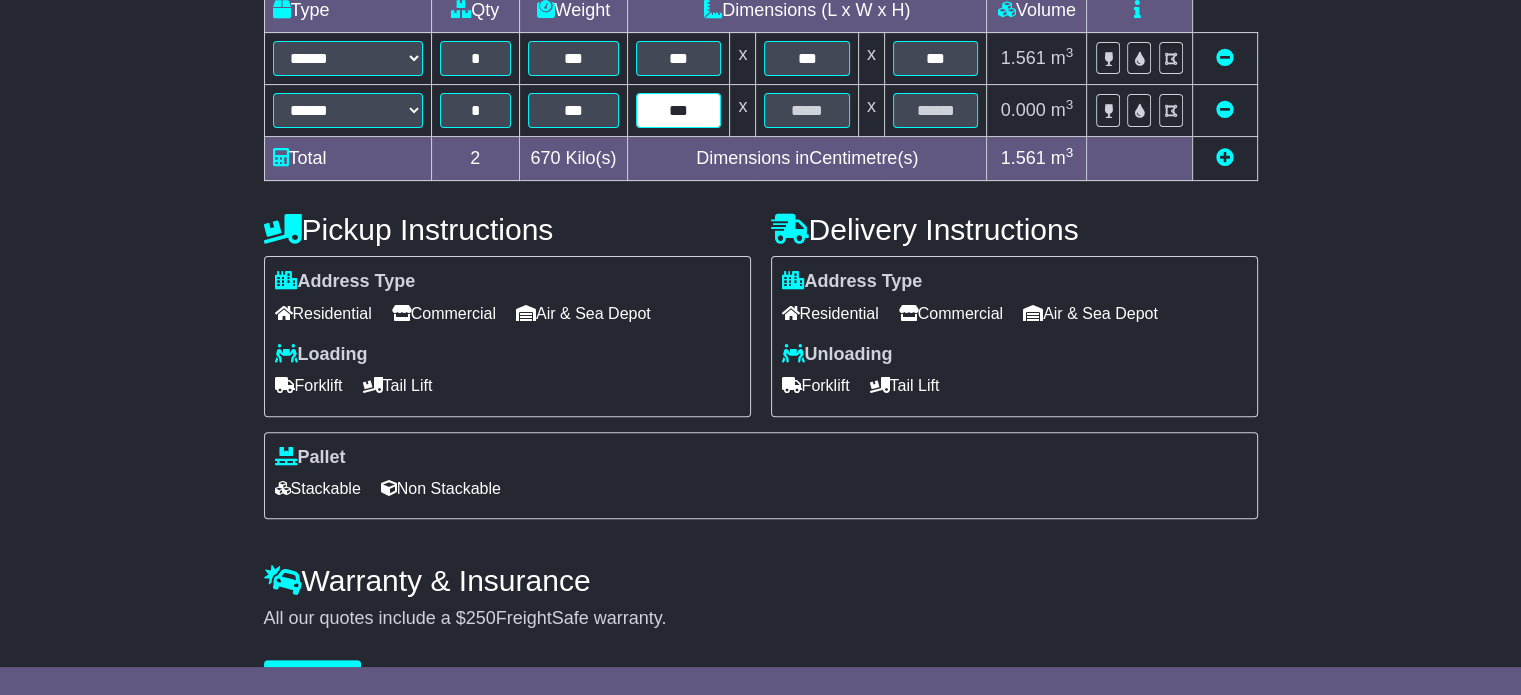 type on "***" 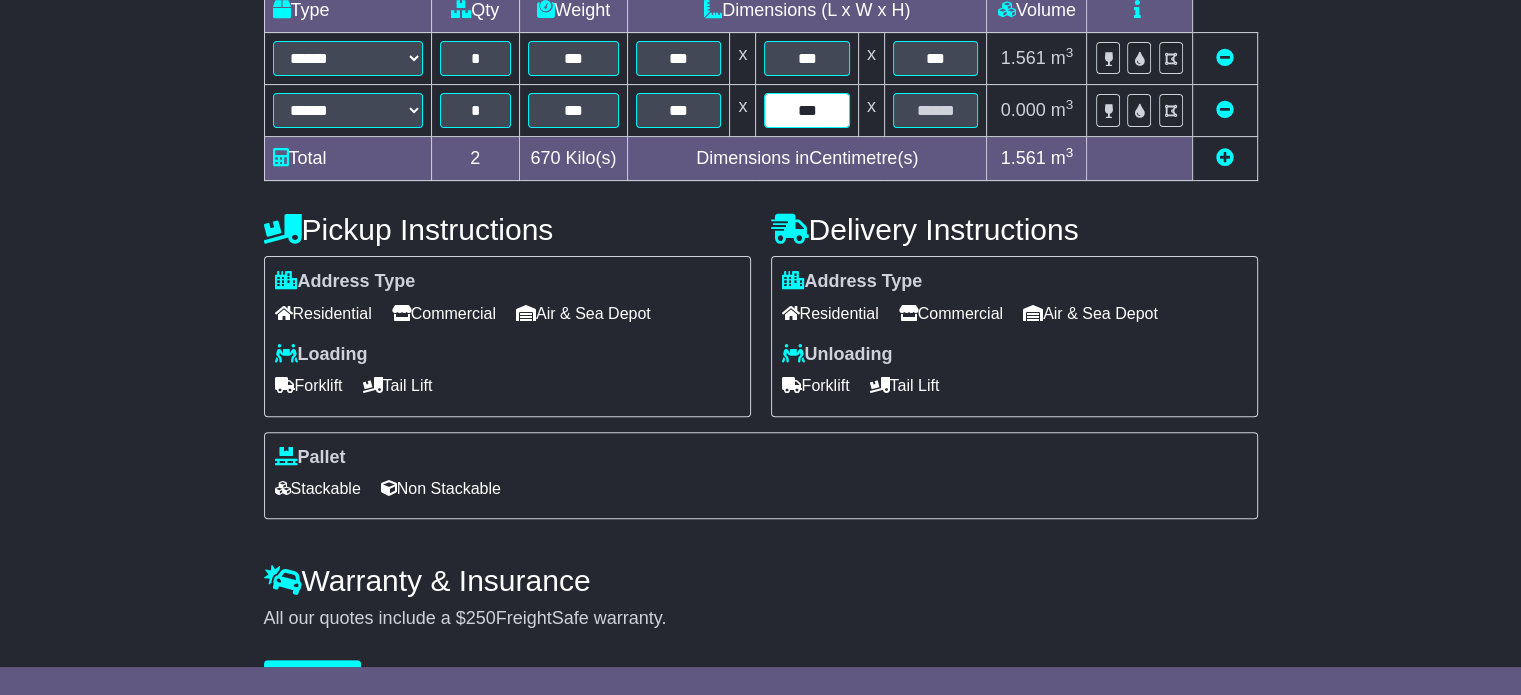 type on "***" 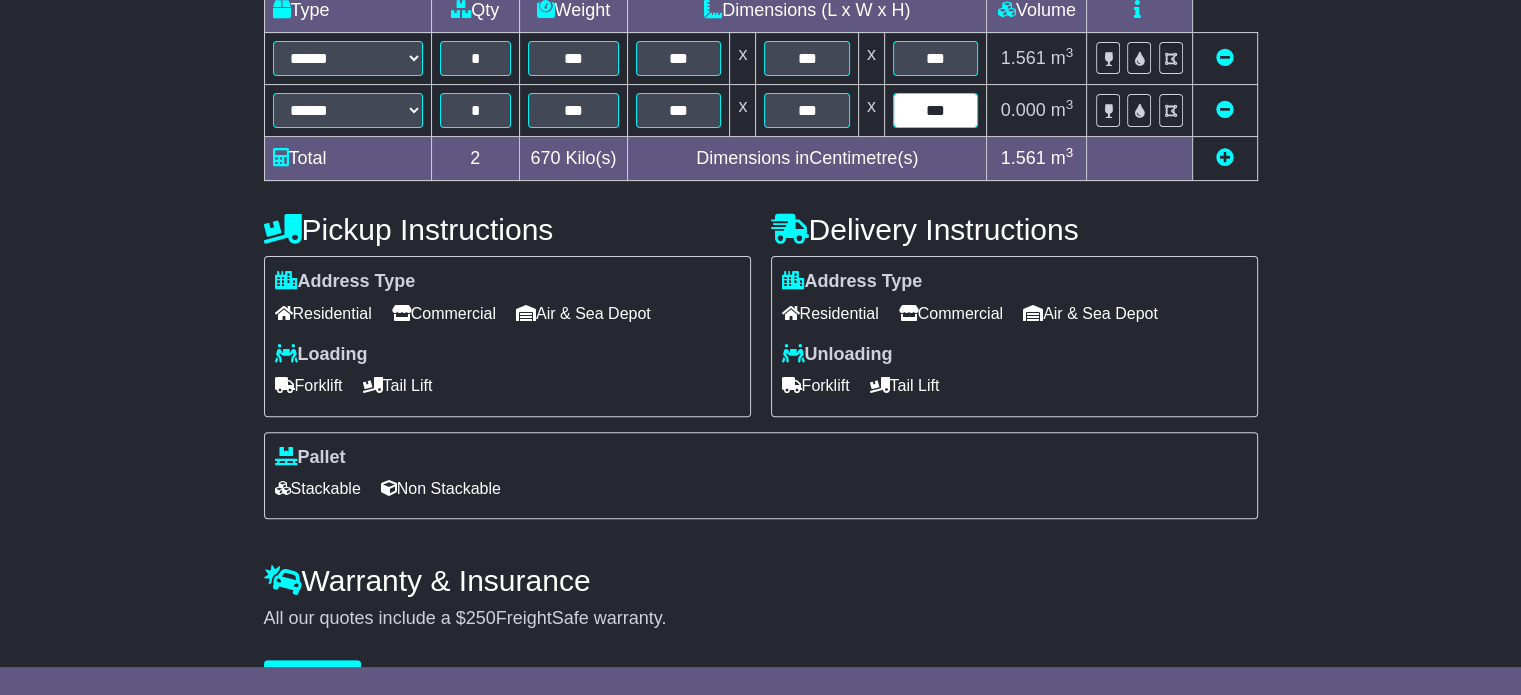 type on "***" 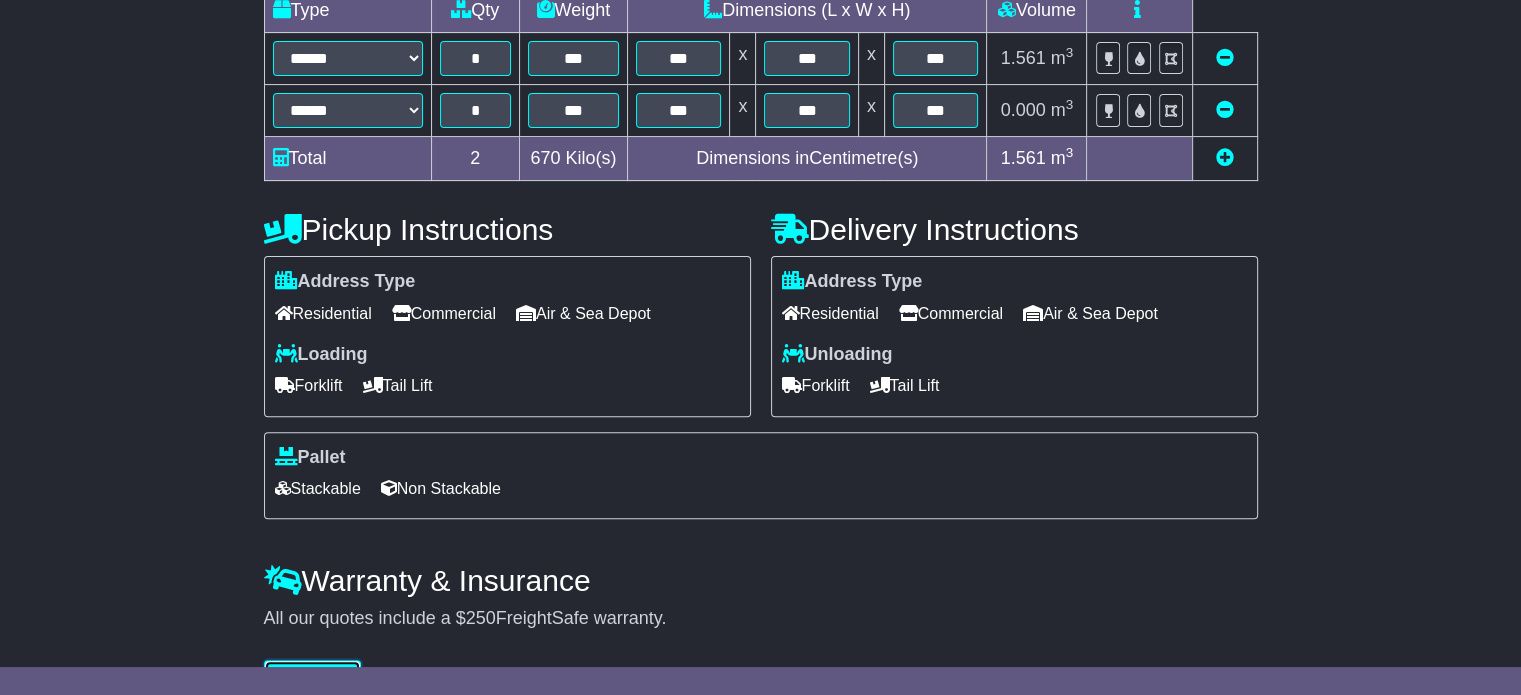 scroll, scrollTop: 541, scrollLeft: 0, axis: vertical 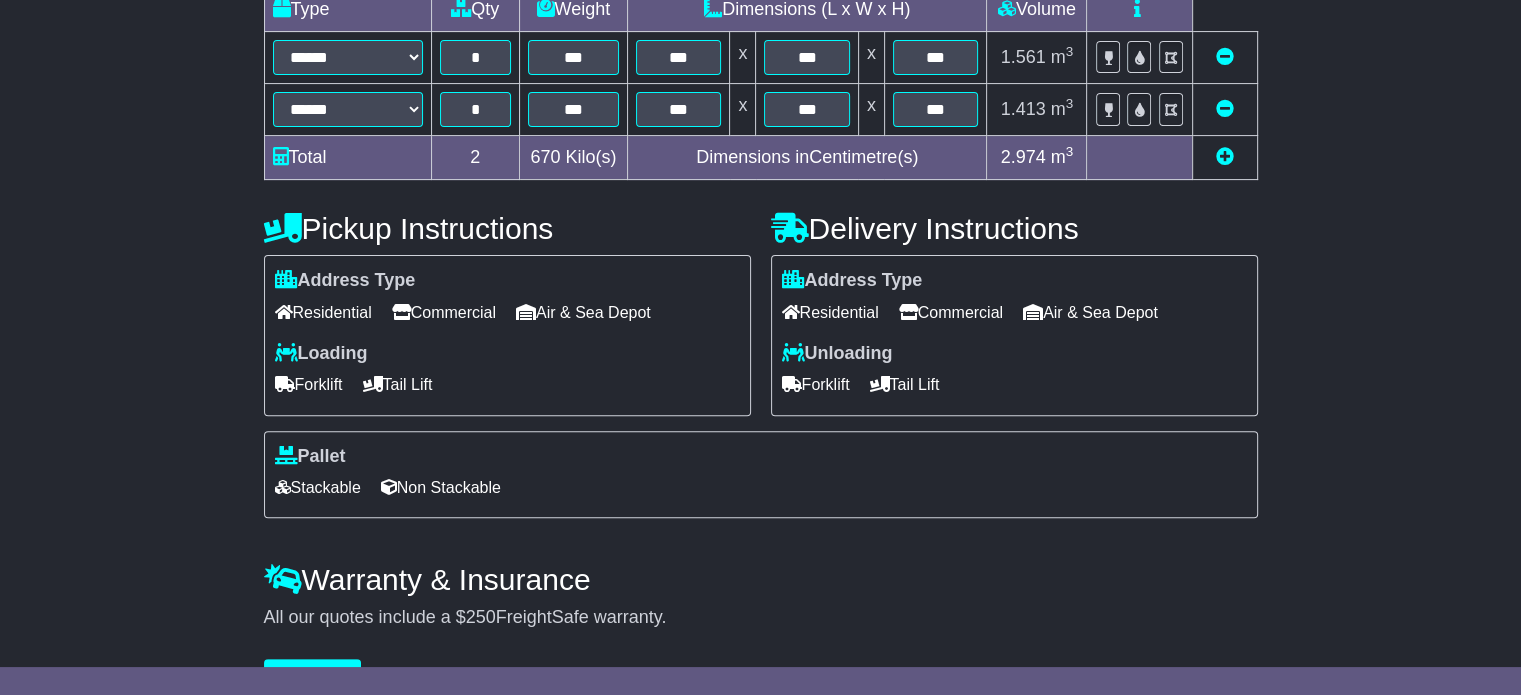 click on "Commercial" at bounding box center (444, 312) 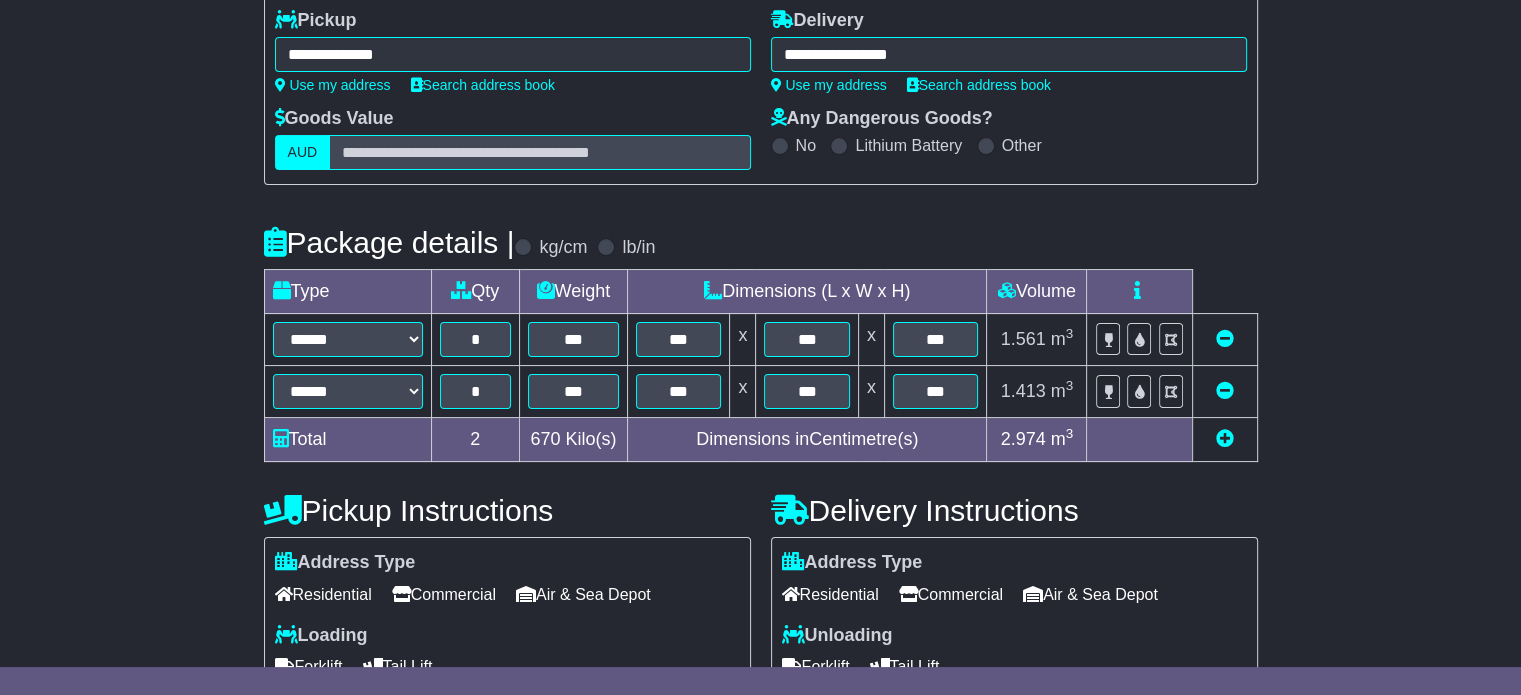 scroll, scrollTop: 591, scrollLeft: 0, axis: vertical 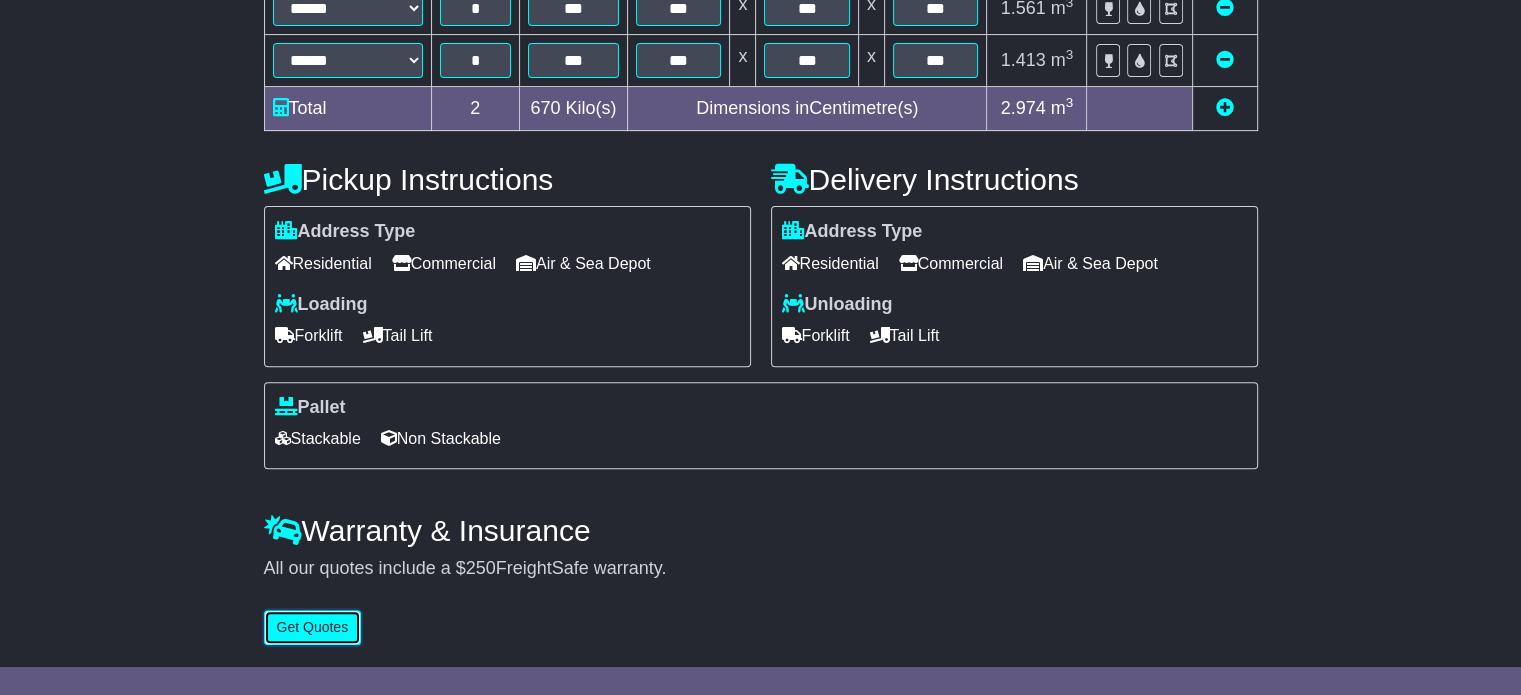 click on "Get Quotes" at bounding box center (313, 627) 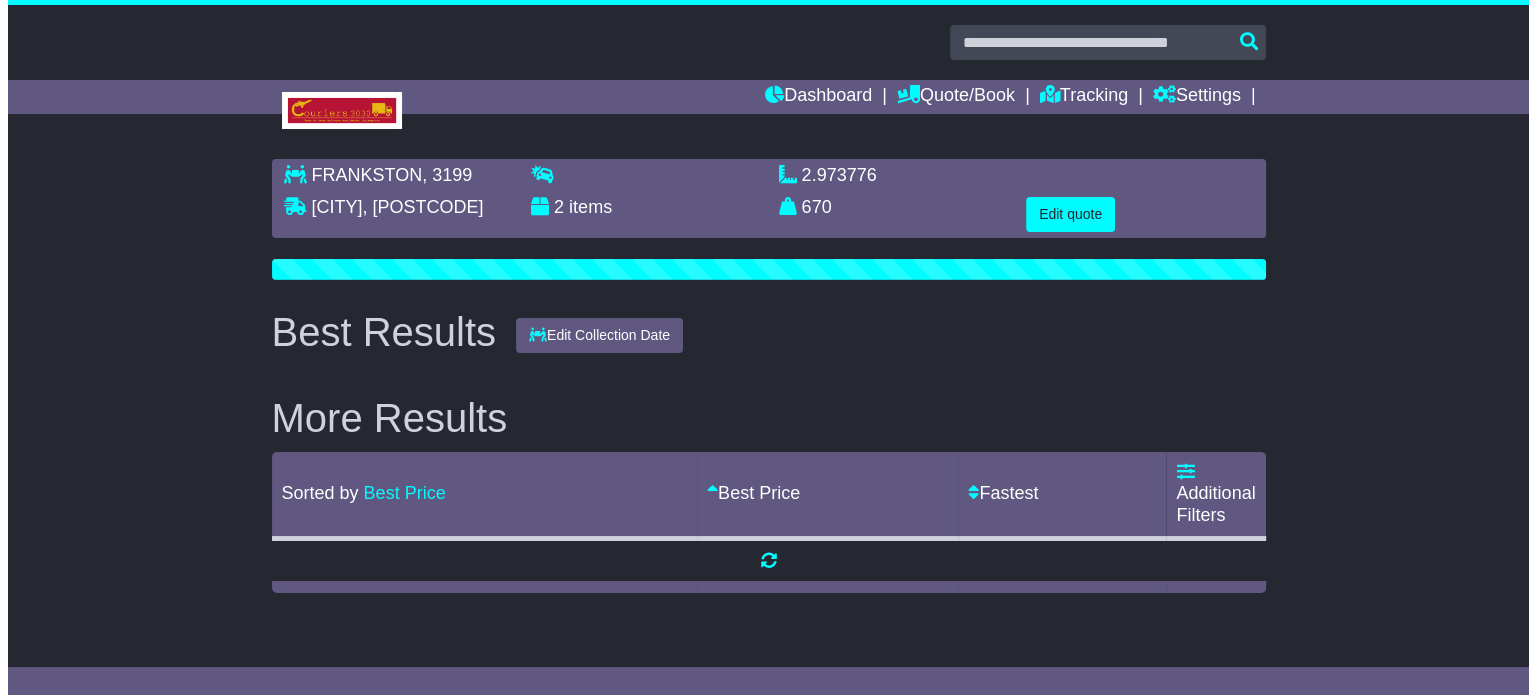 scroll, scrollTop: 0, scrollLeft: 0, axis: both 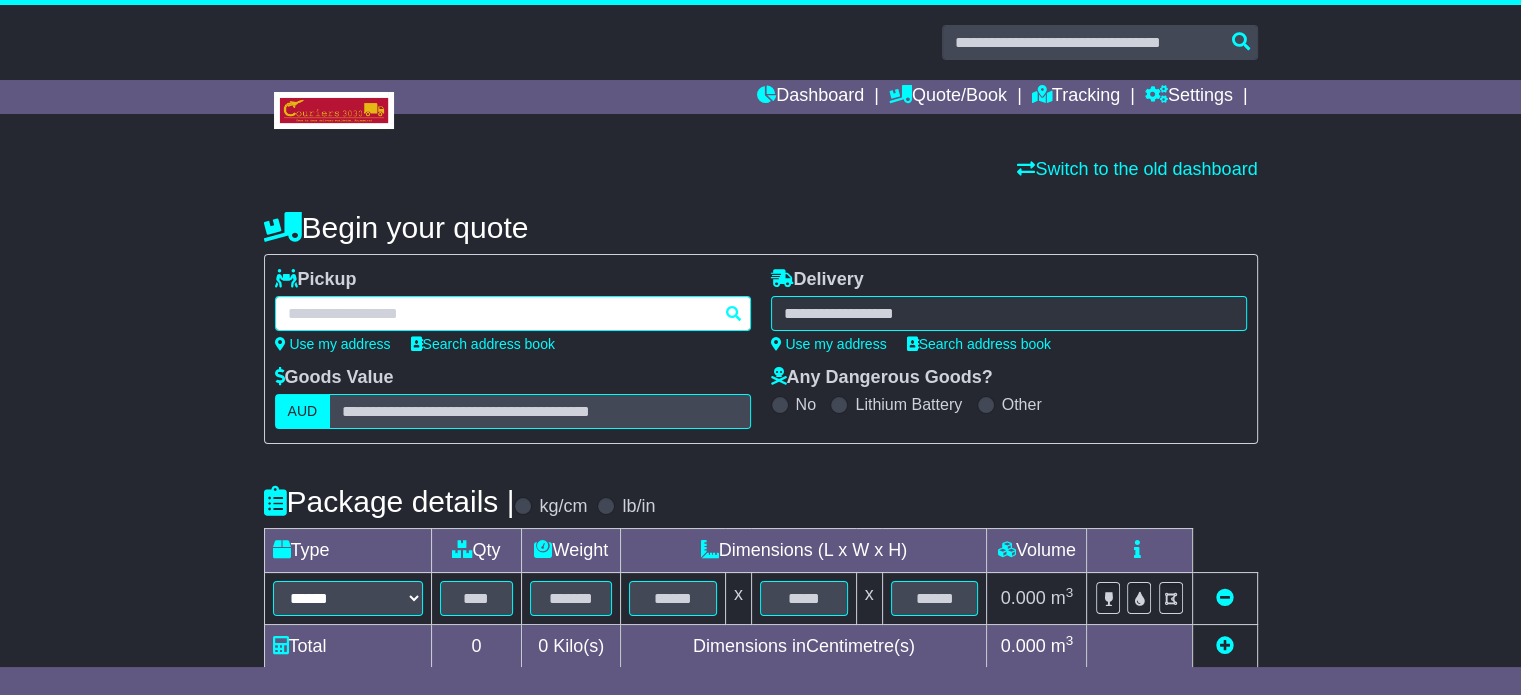 click at bounding box center (513, 313) 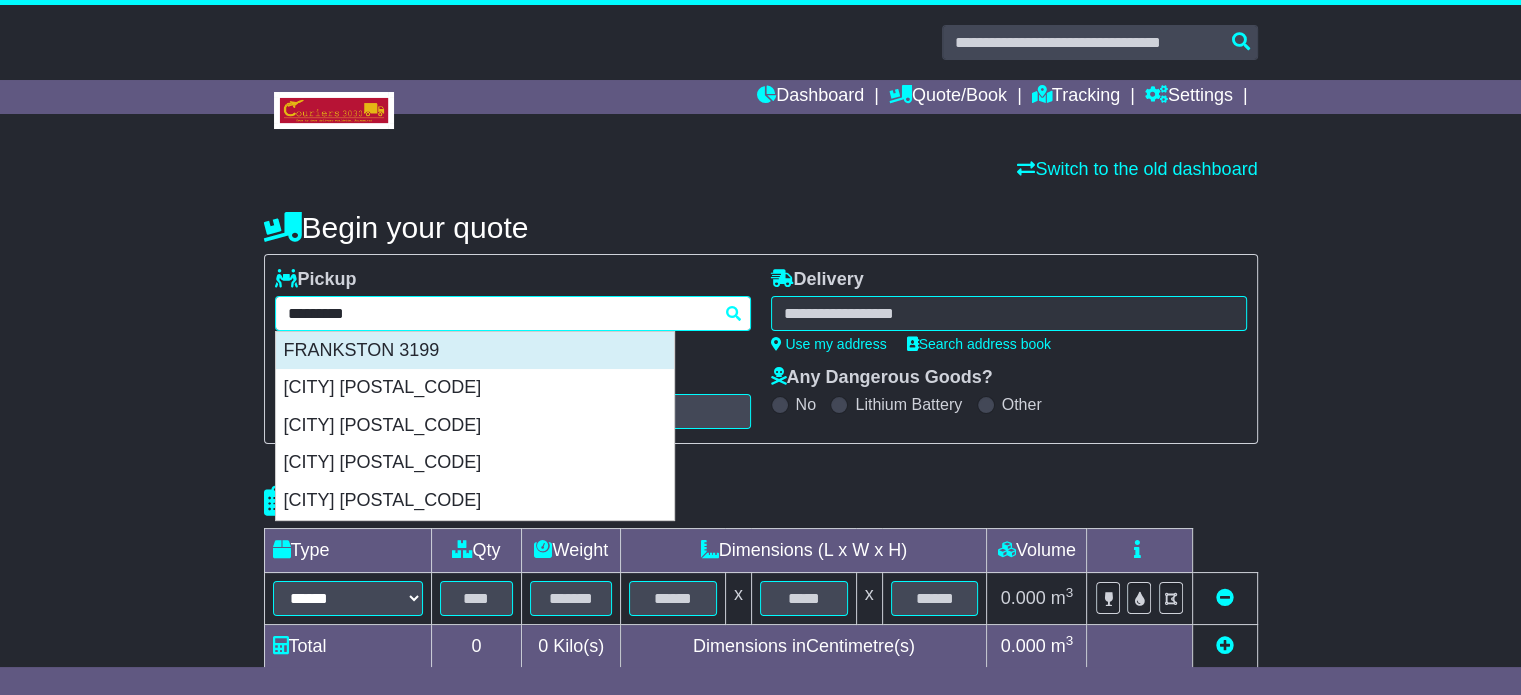 click on "FRANKSTON 3199" at bounding box center [475, 351] 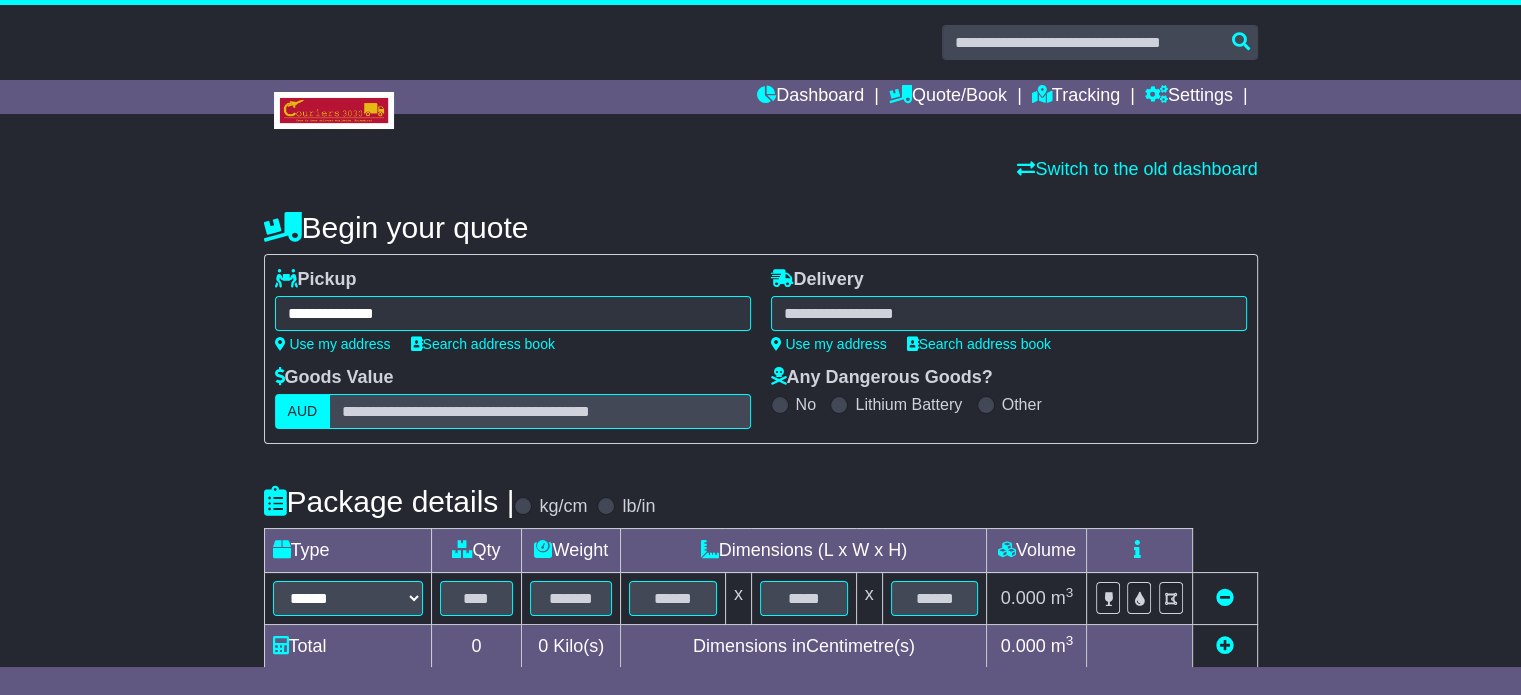 type on "**********" 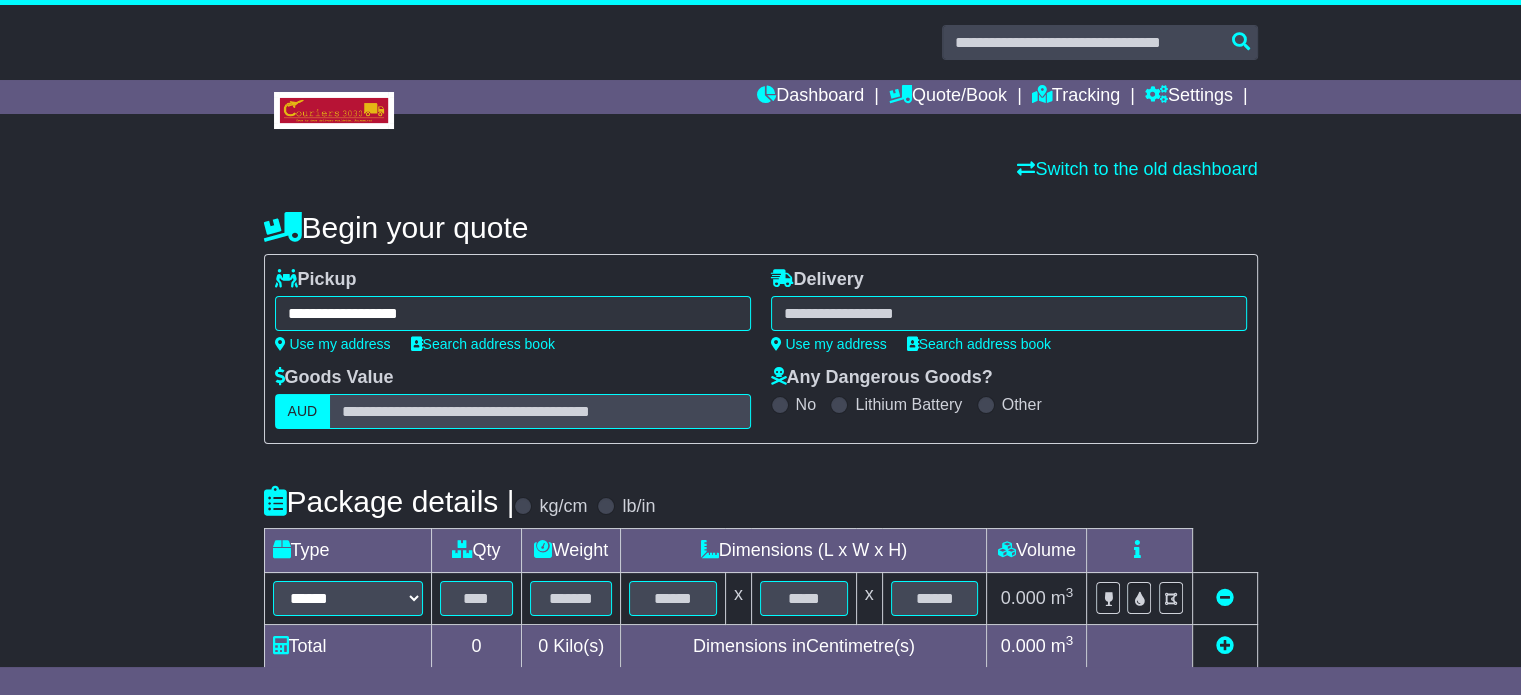 click at bounding box center [1009, 313] 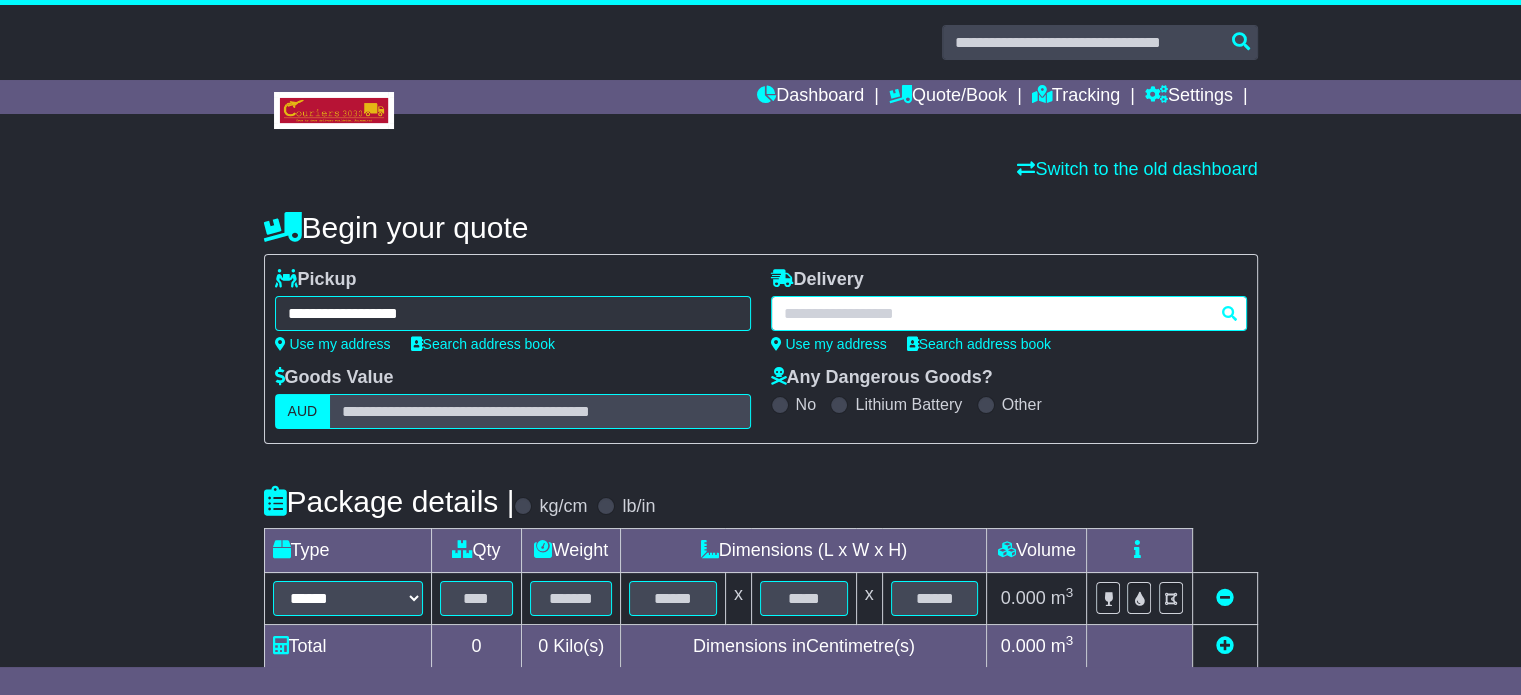 paste on "**********" 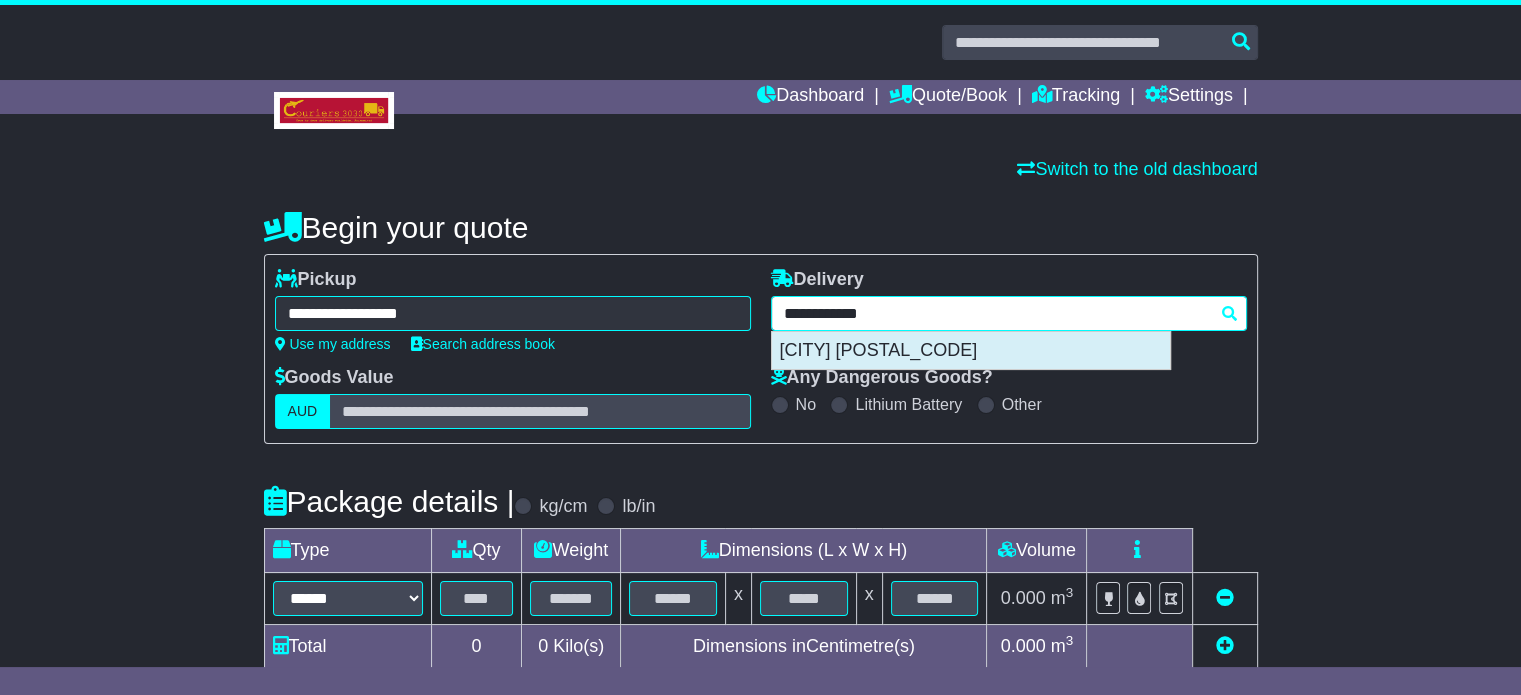 click on "[CITY] [POSTAL_CODE]" at bounding box center [971, 351] 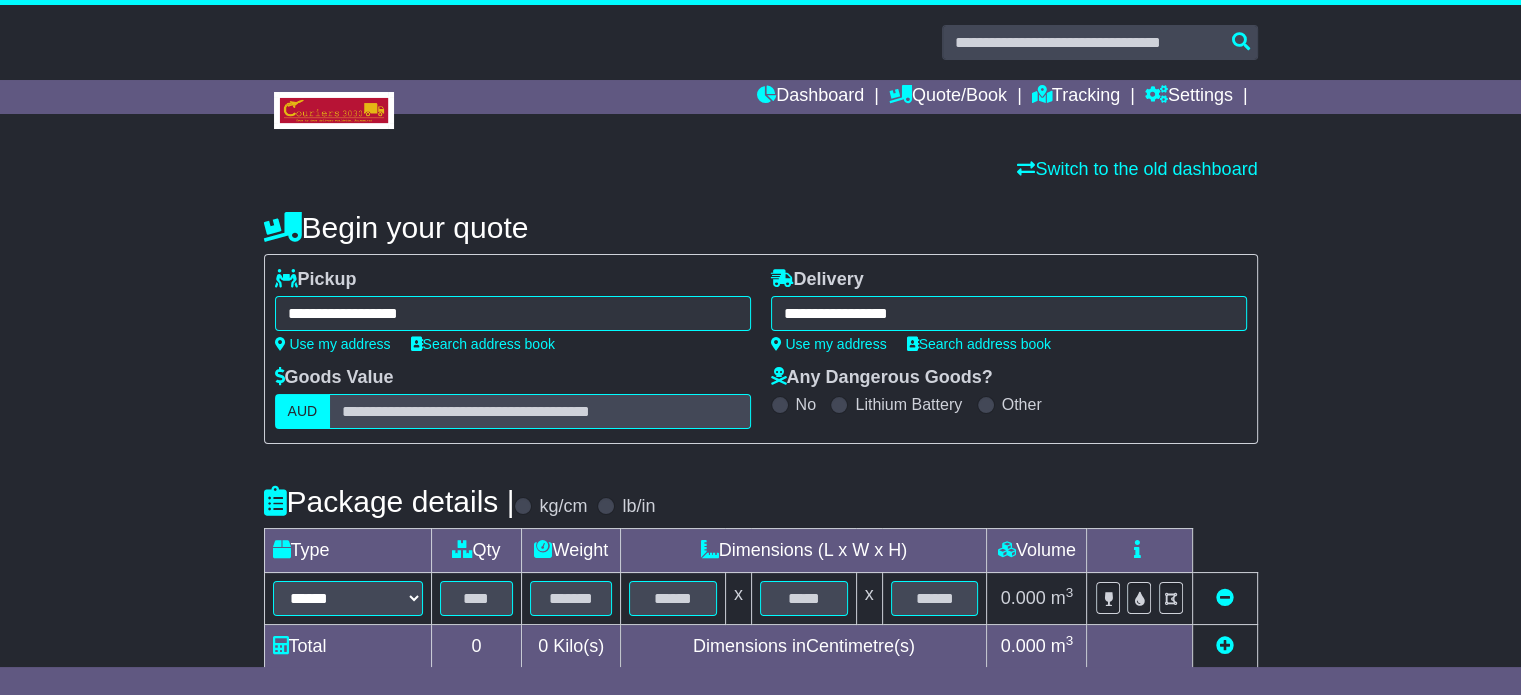 type on "**********" 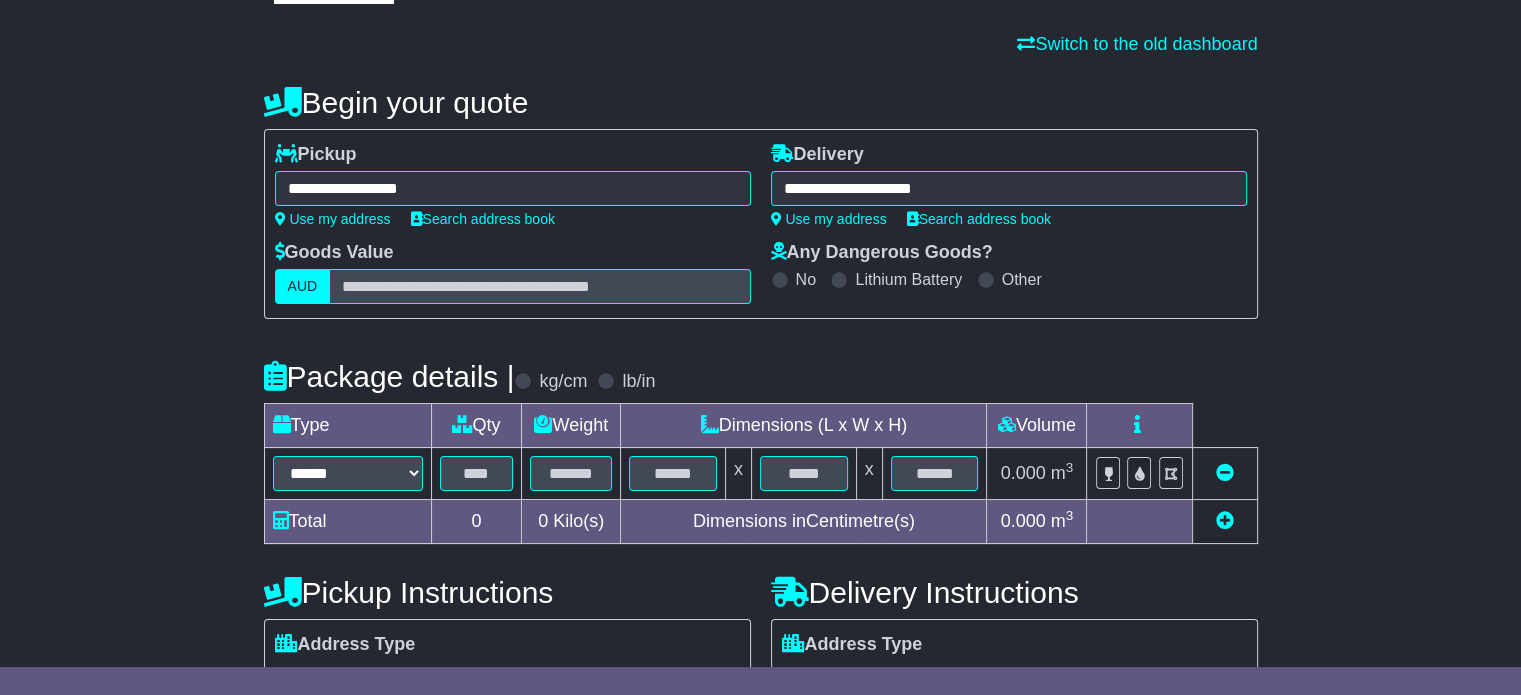 scroll, scrollTop: 360, scrollLeft: 0, axis: vertical 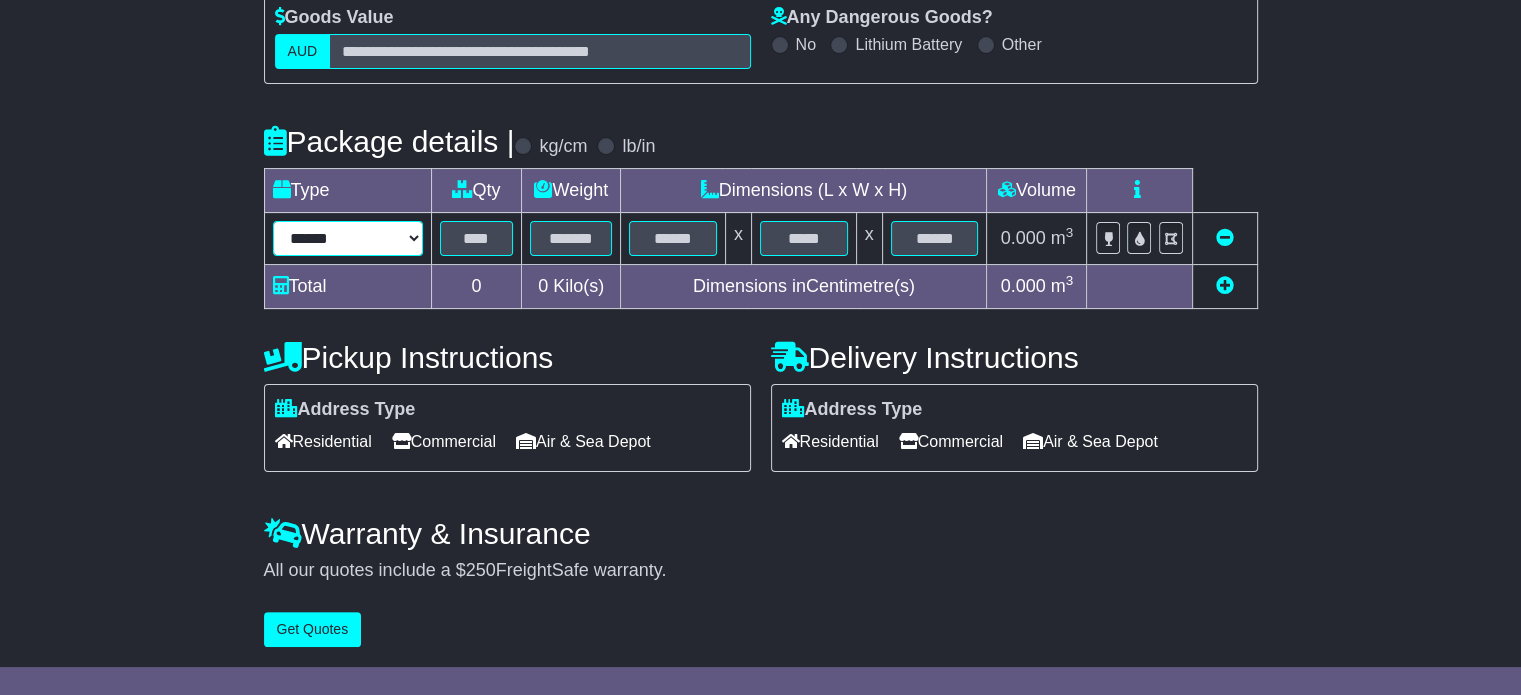 click on "****** ****** *** ******** ***** **** **** ****** *** *******" at bounding box center (348, 238) 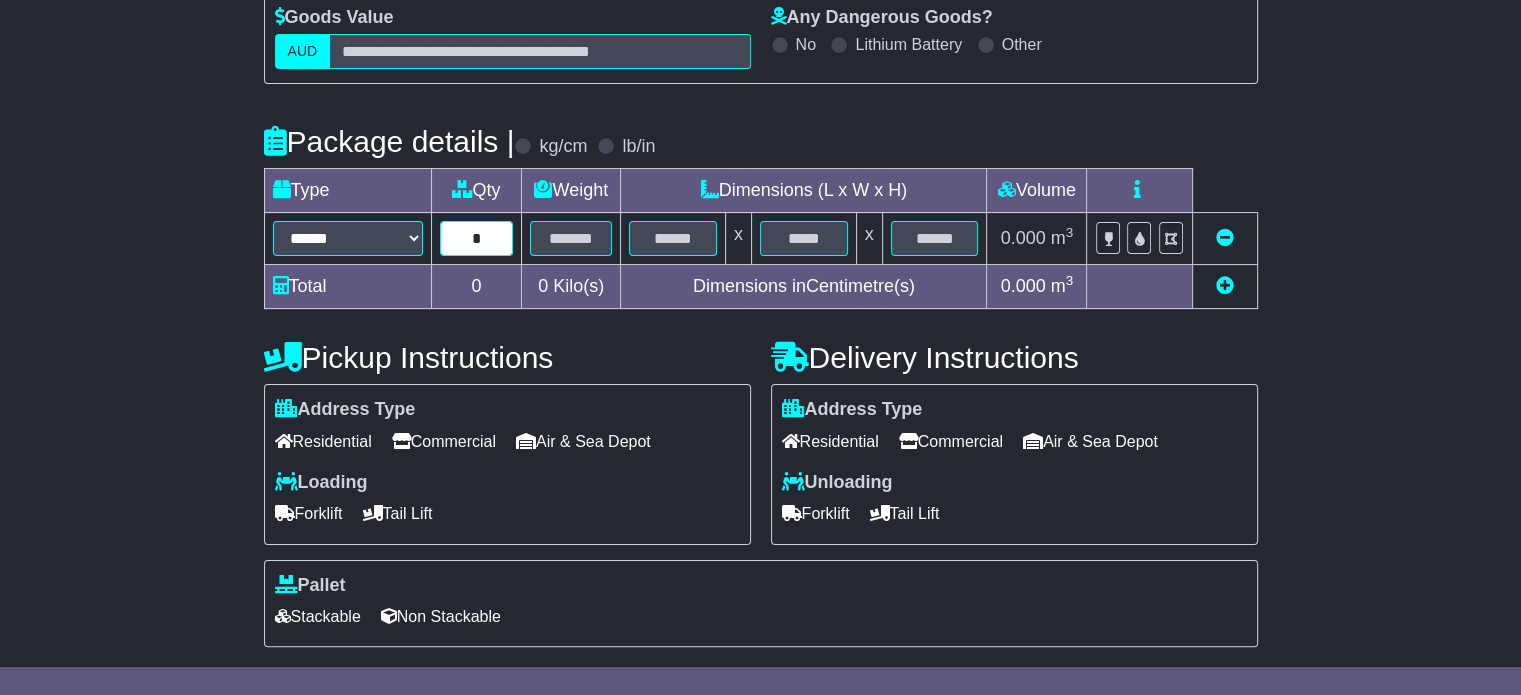 type on "*" 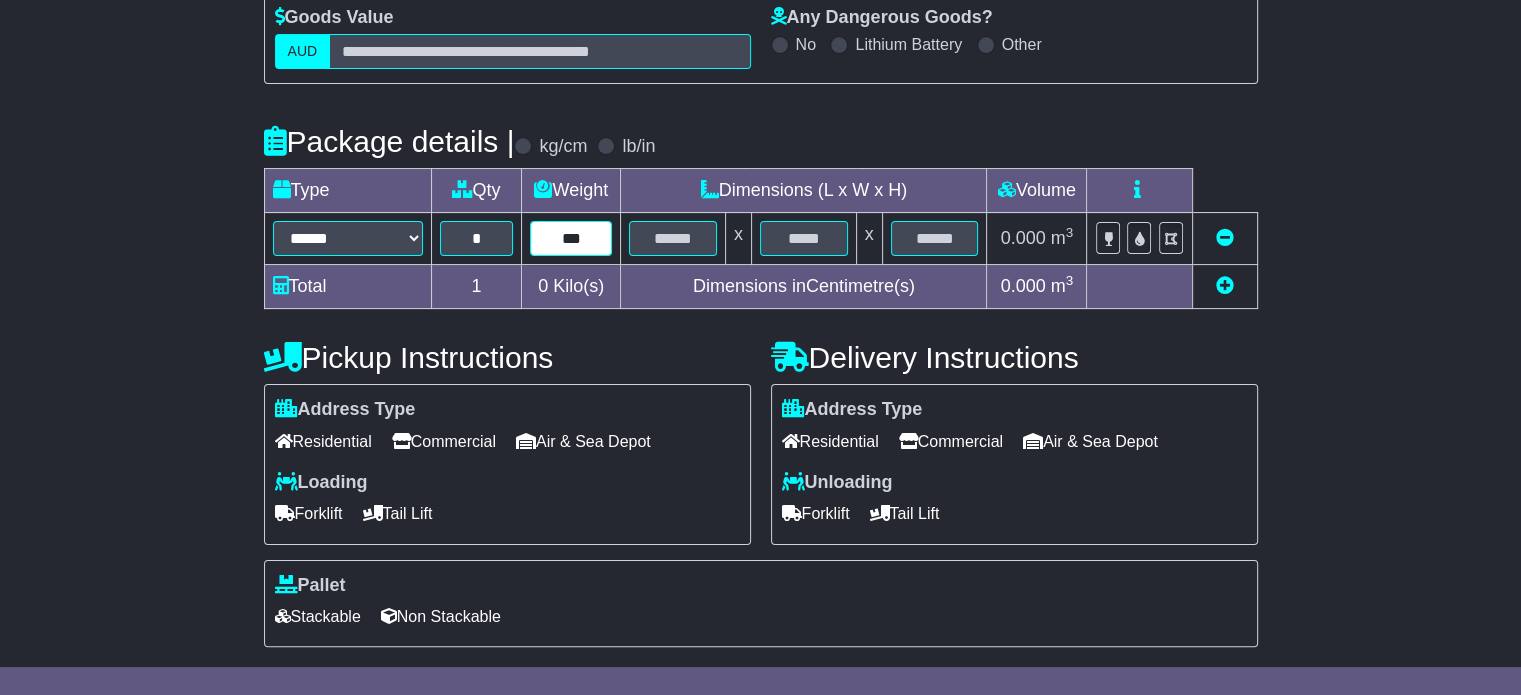 type on "***" 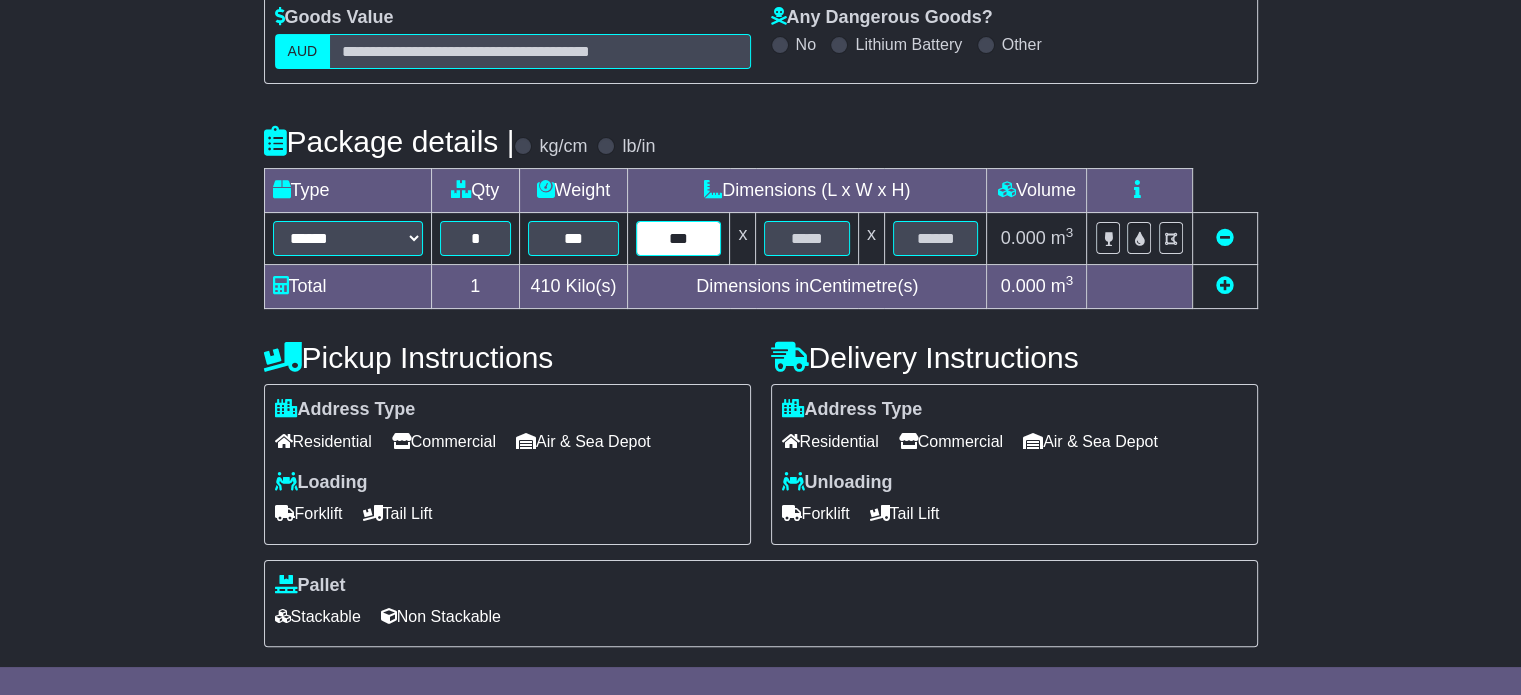 type on "***" 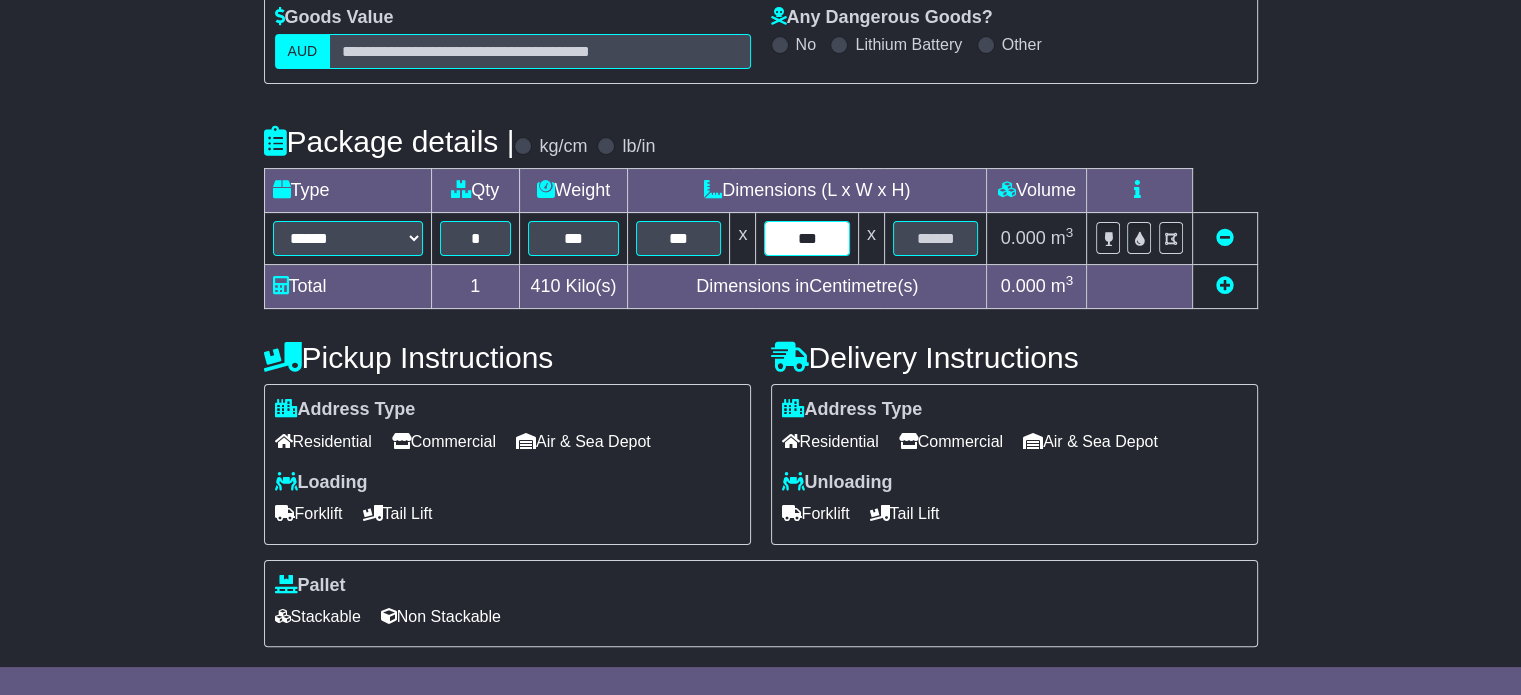 type on "***" 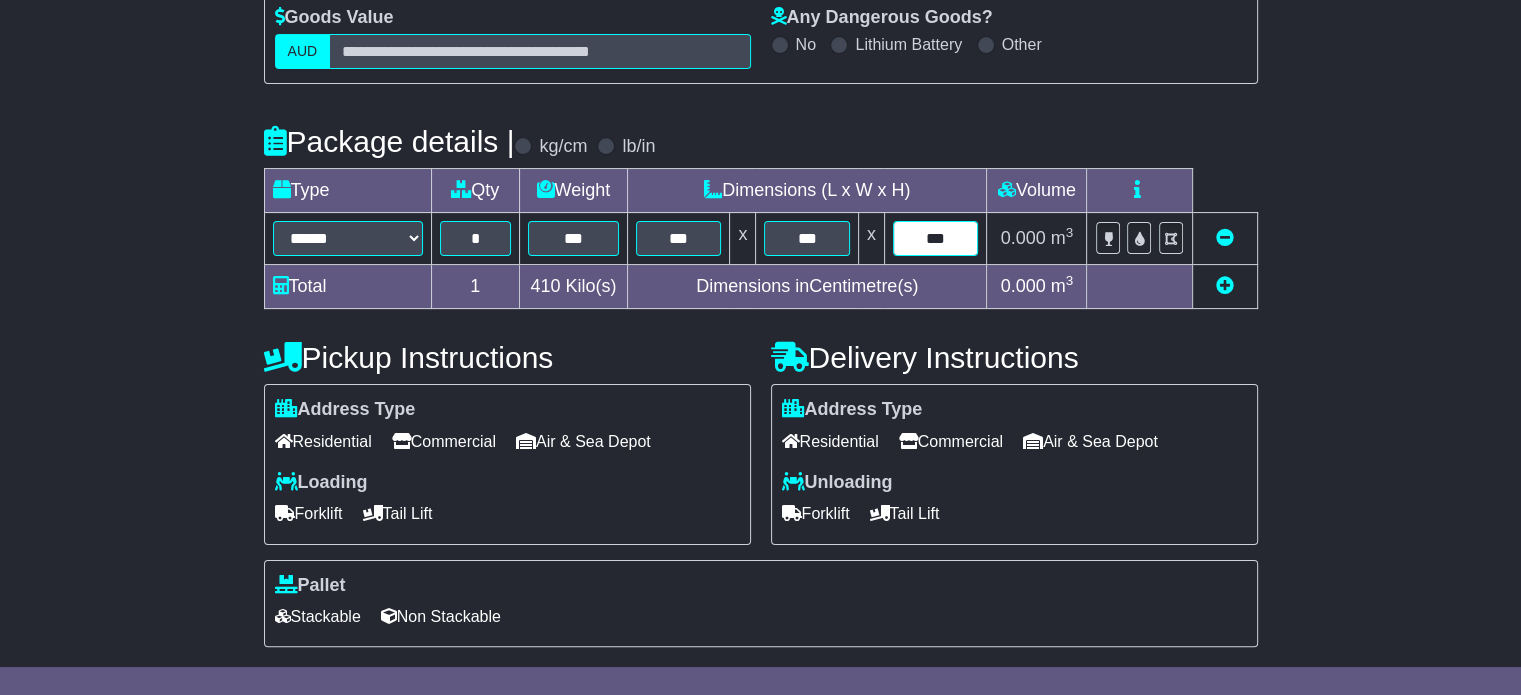 type on "***" 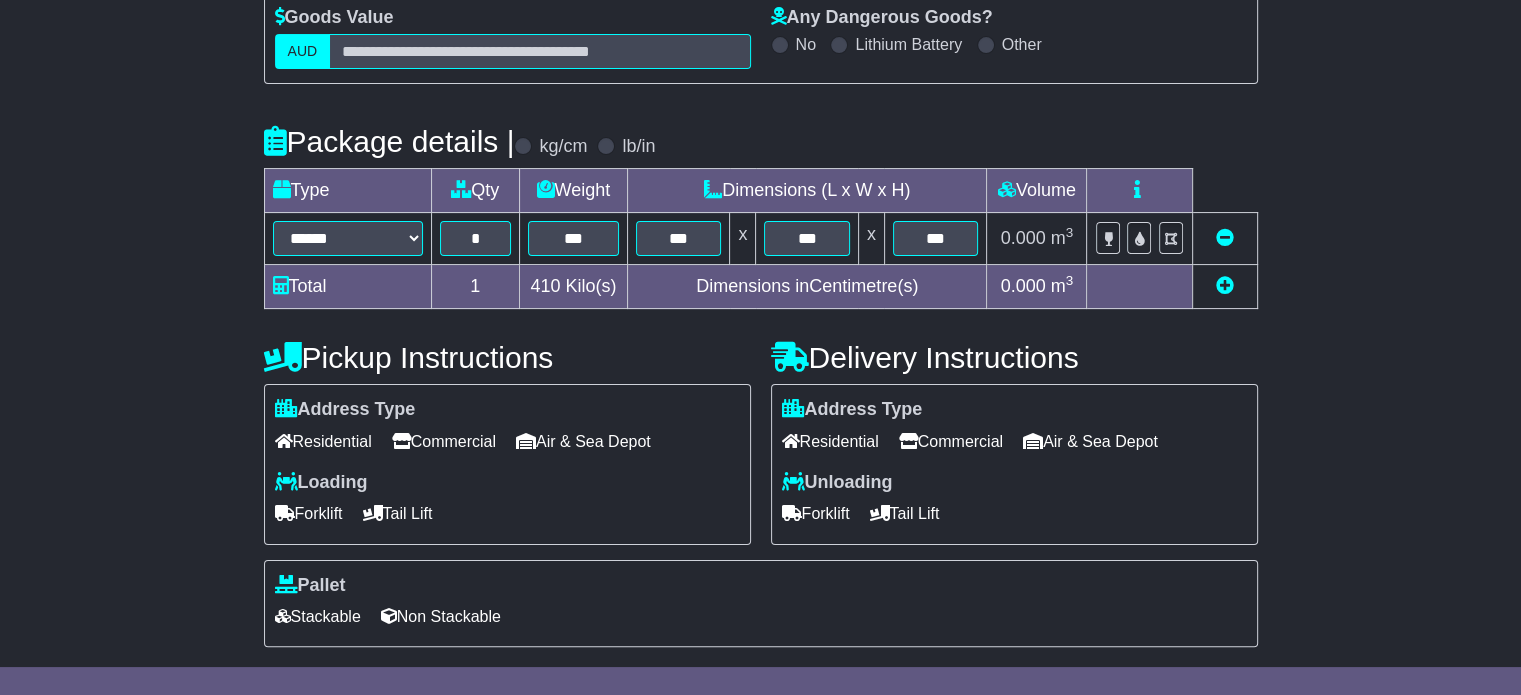 scroll, scrollTop: 535, scrollLeft: 0, axis: vertical 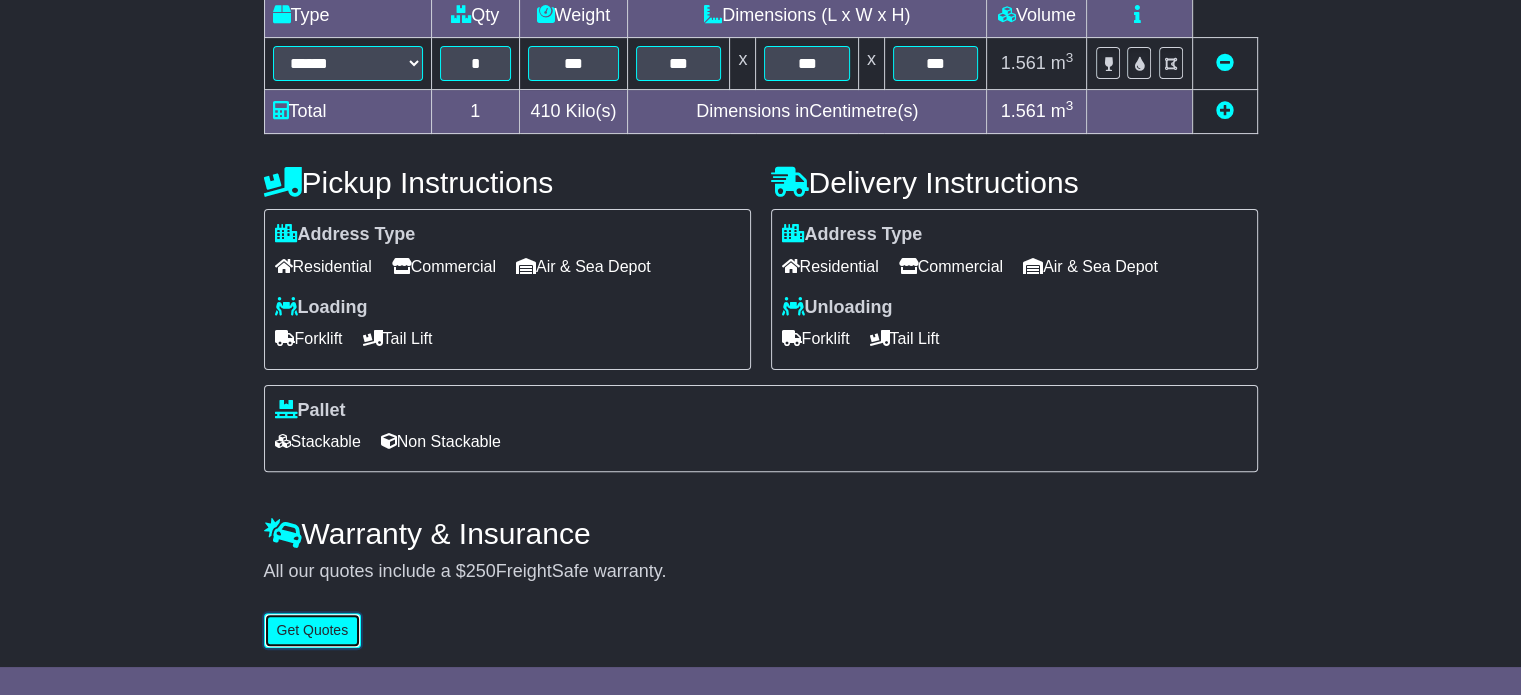 type 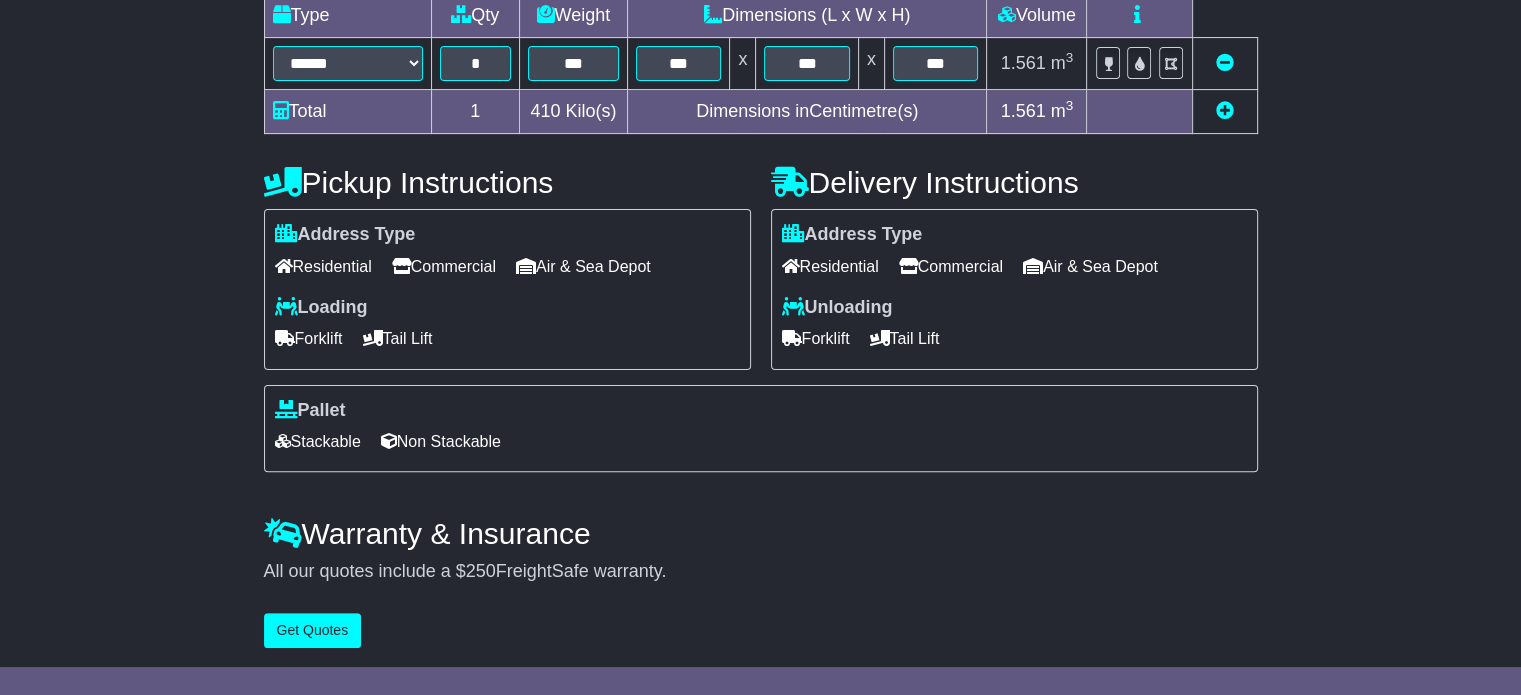 click at bounding box center [1225, 110] 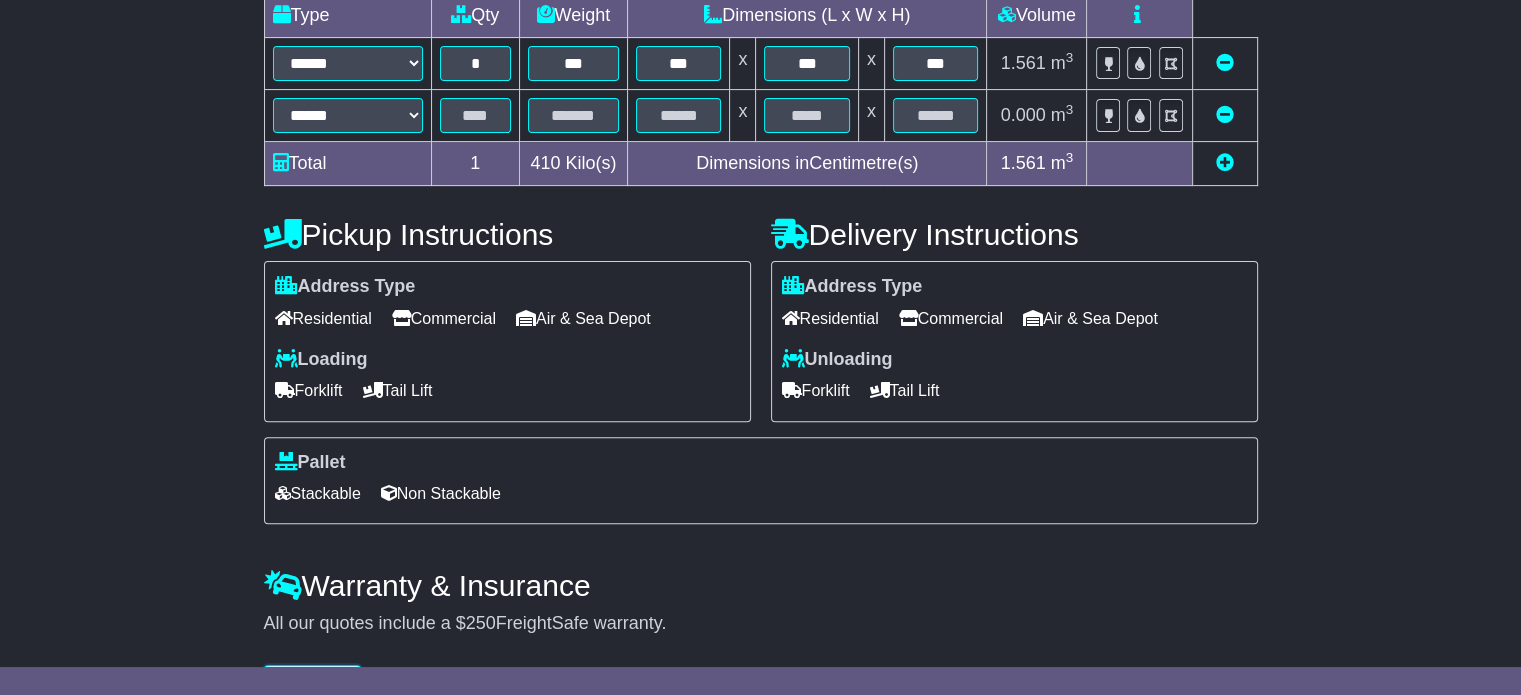 scroll, scrollTop: 536, scrollLeft: 0, axis: vertical 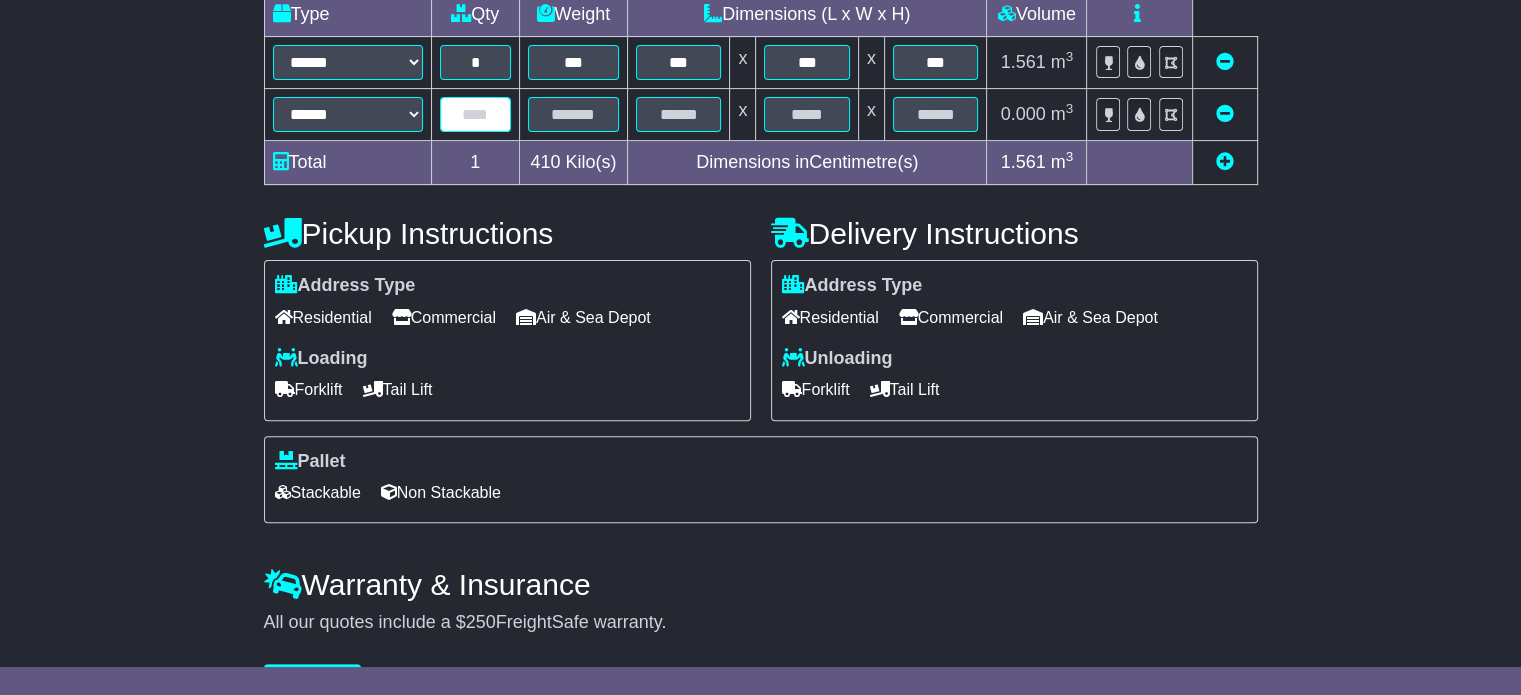 click at bounding box center [475, 114] 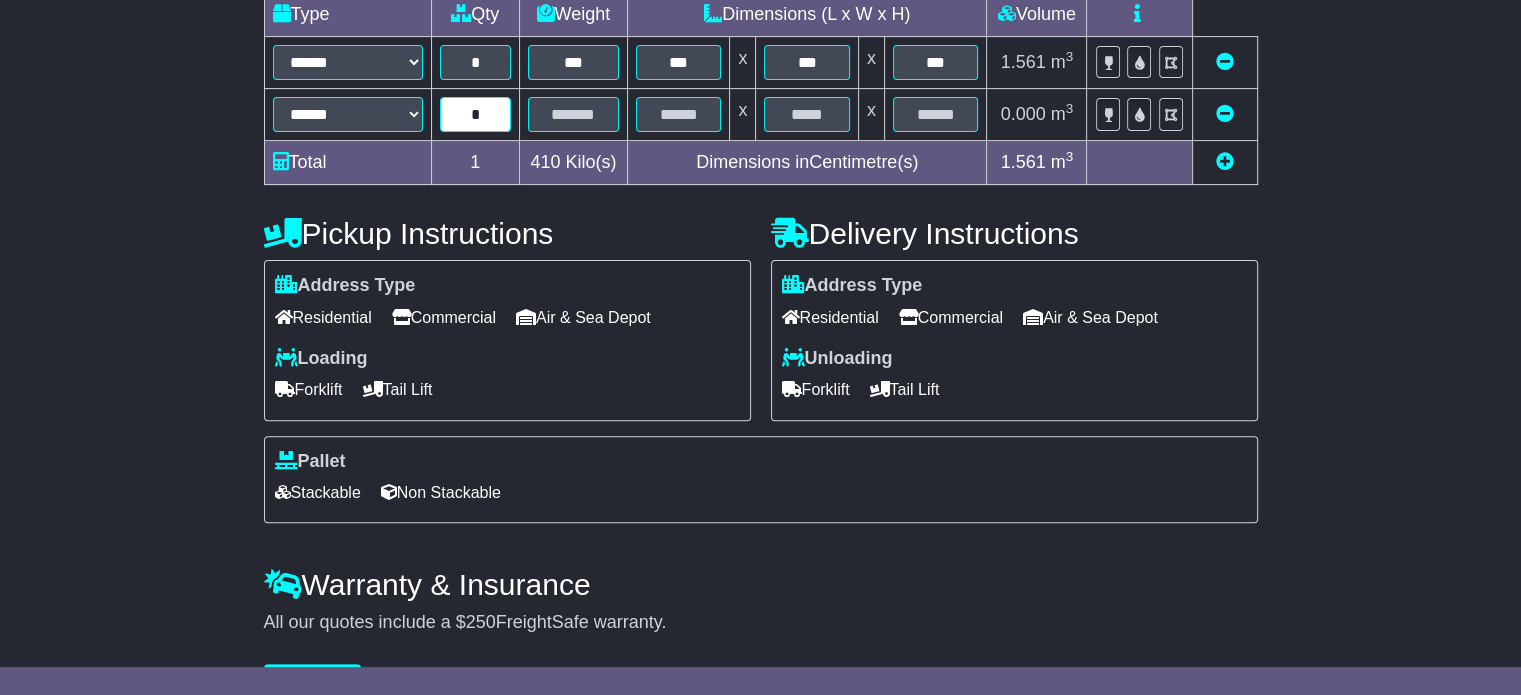 type on "*" 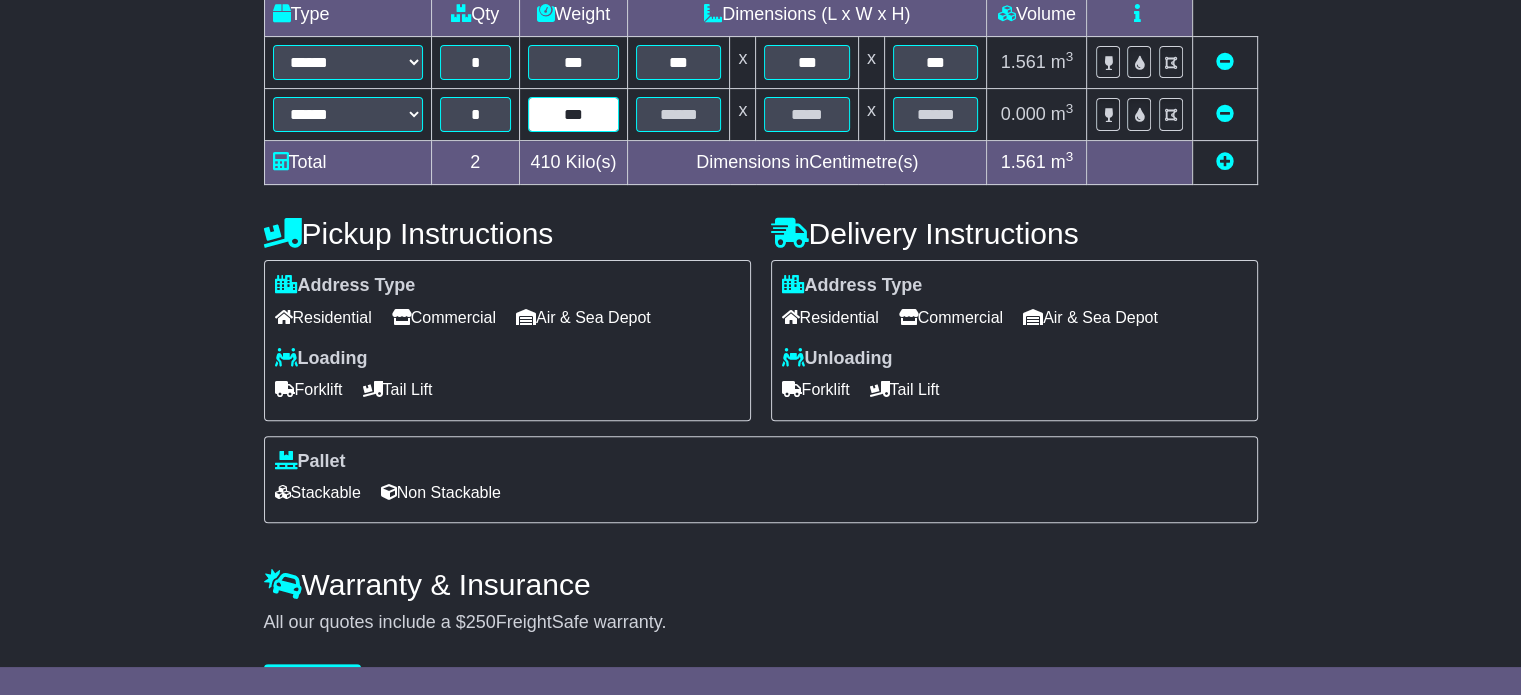 type on "***" 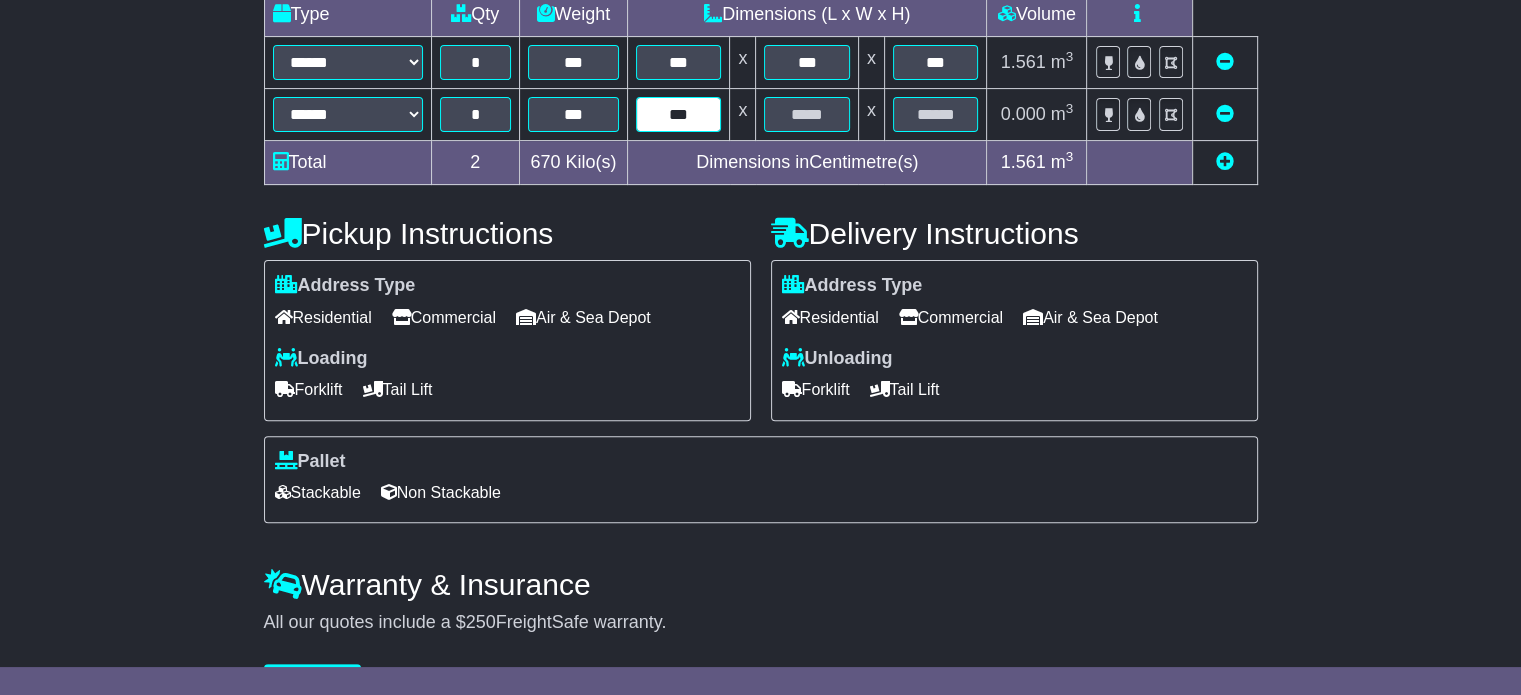 type on "***" 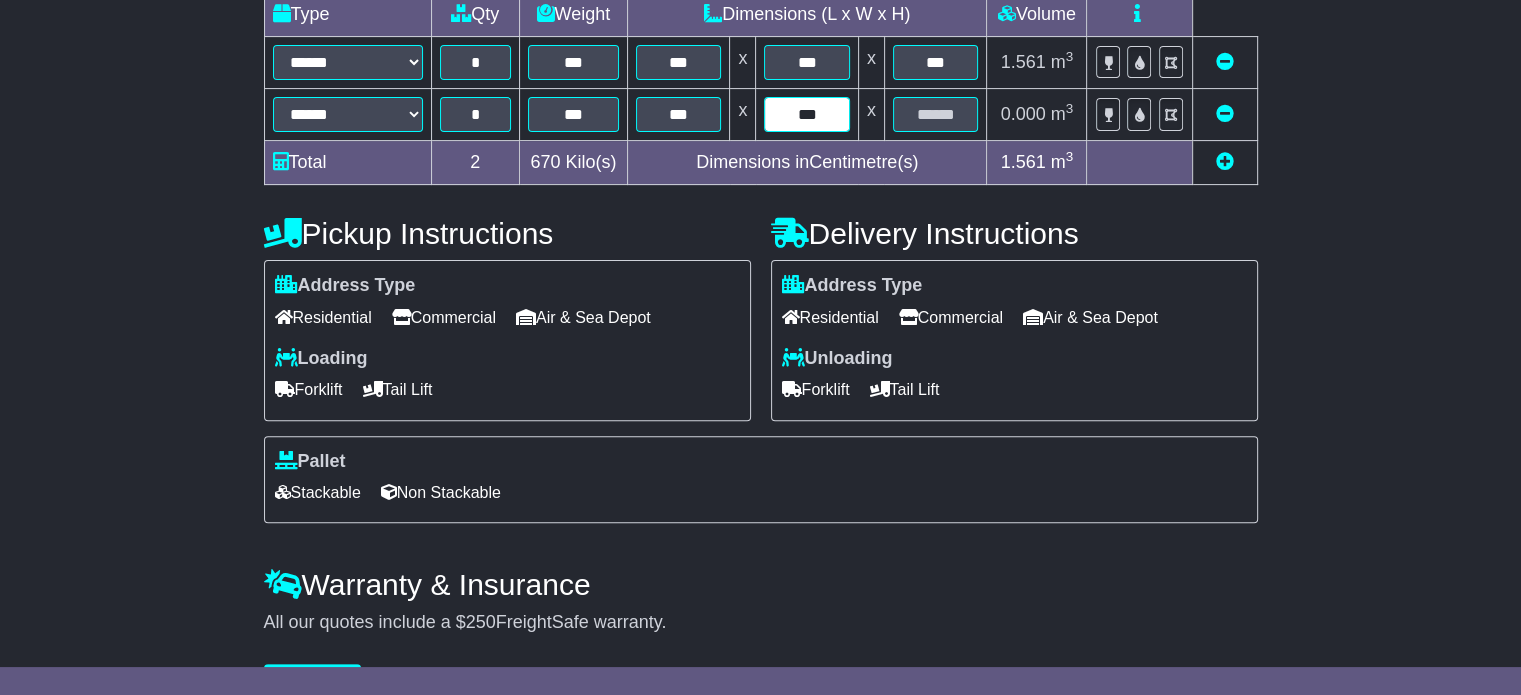 type on "***" 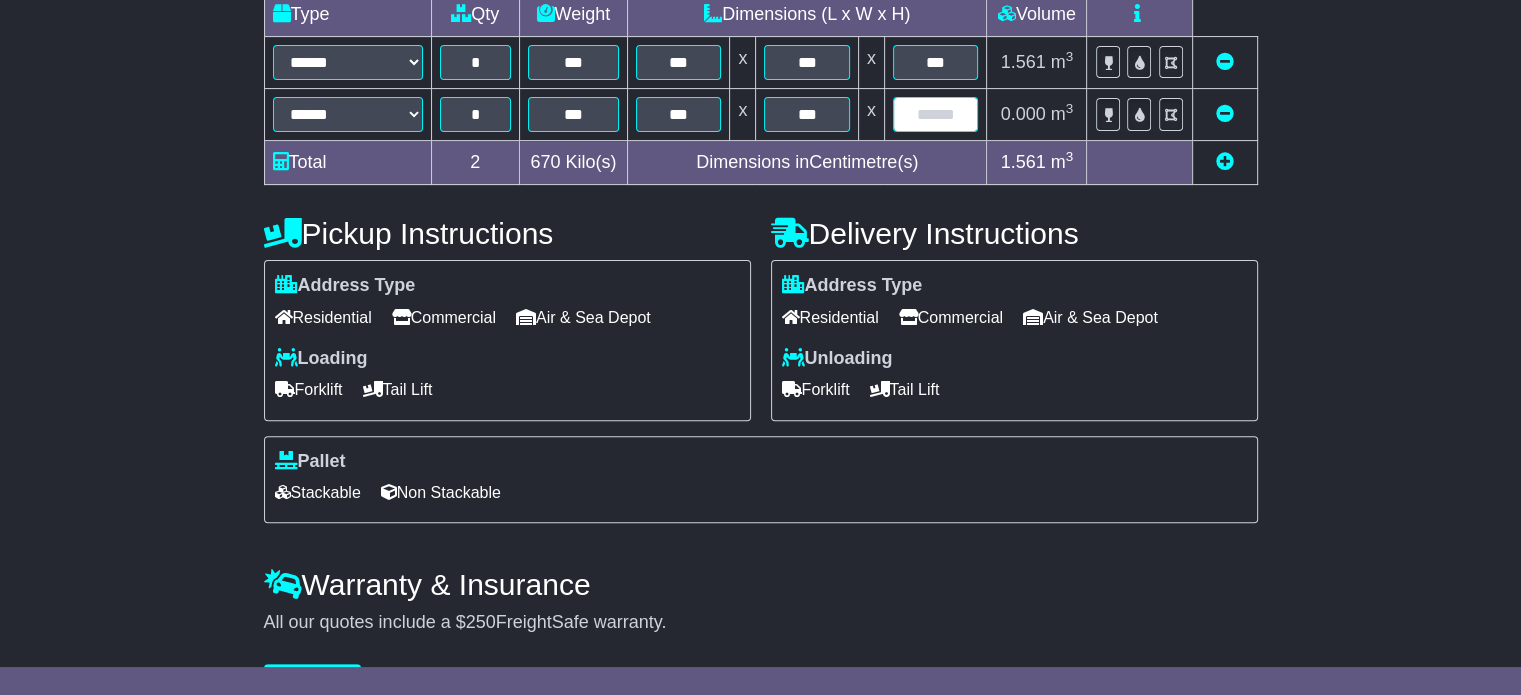type on "*" 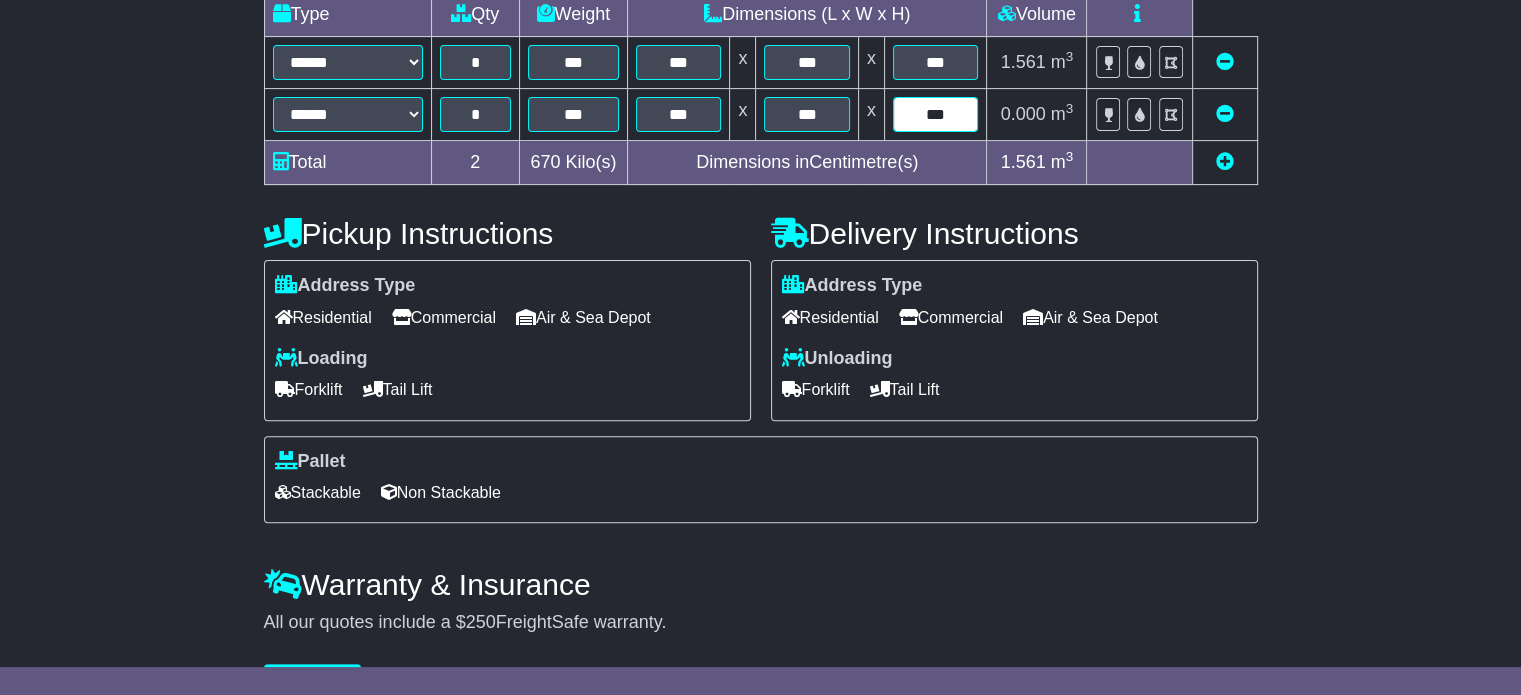 type on "***" 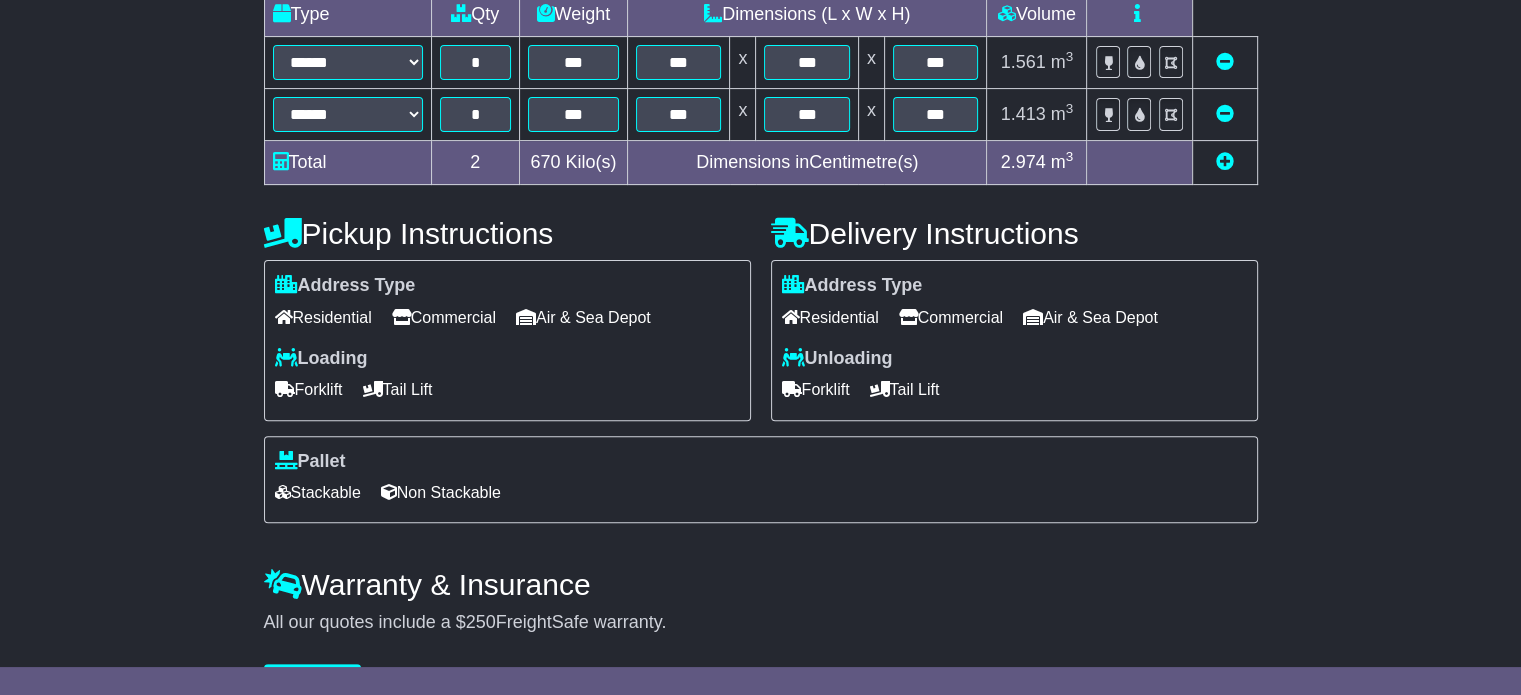 click on "Residential" at bounding box center [323, 317] 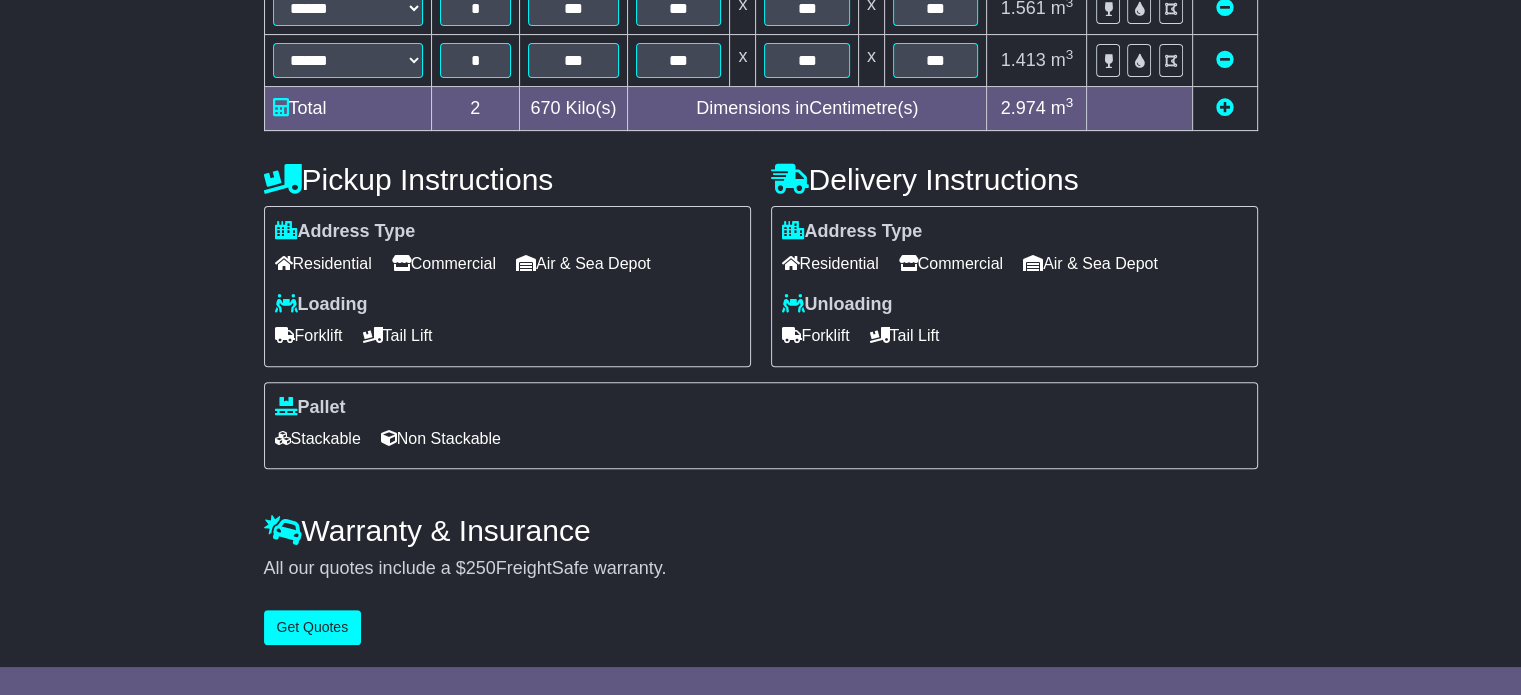 scroll, scrollTop: 591, scrollLeft: 0, axis: vertical 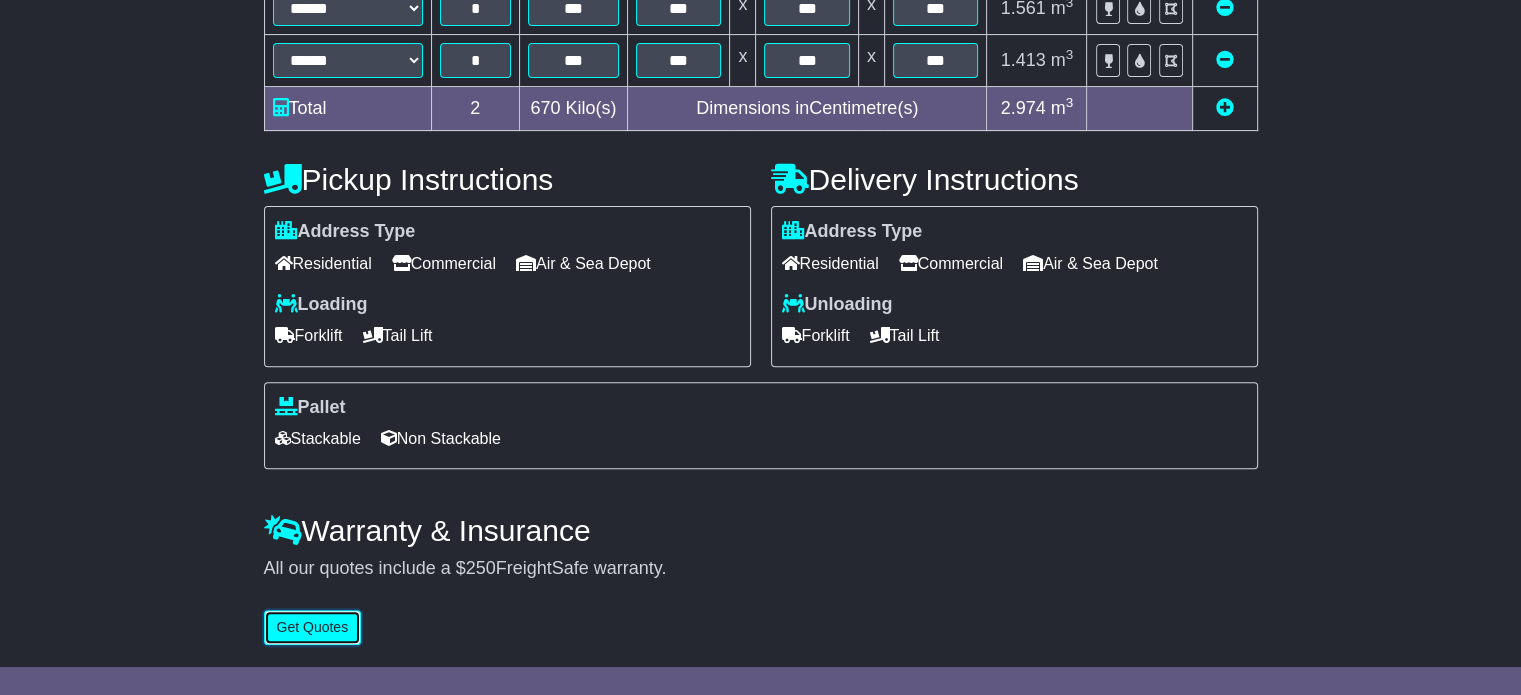 click on "Get Quotes" at bounding box center [313, 627] 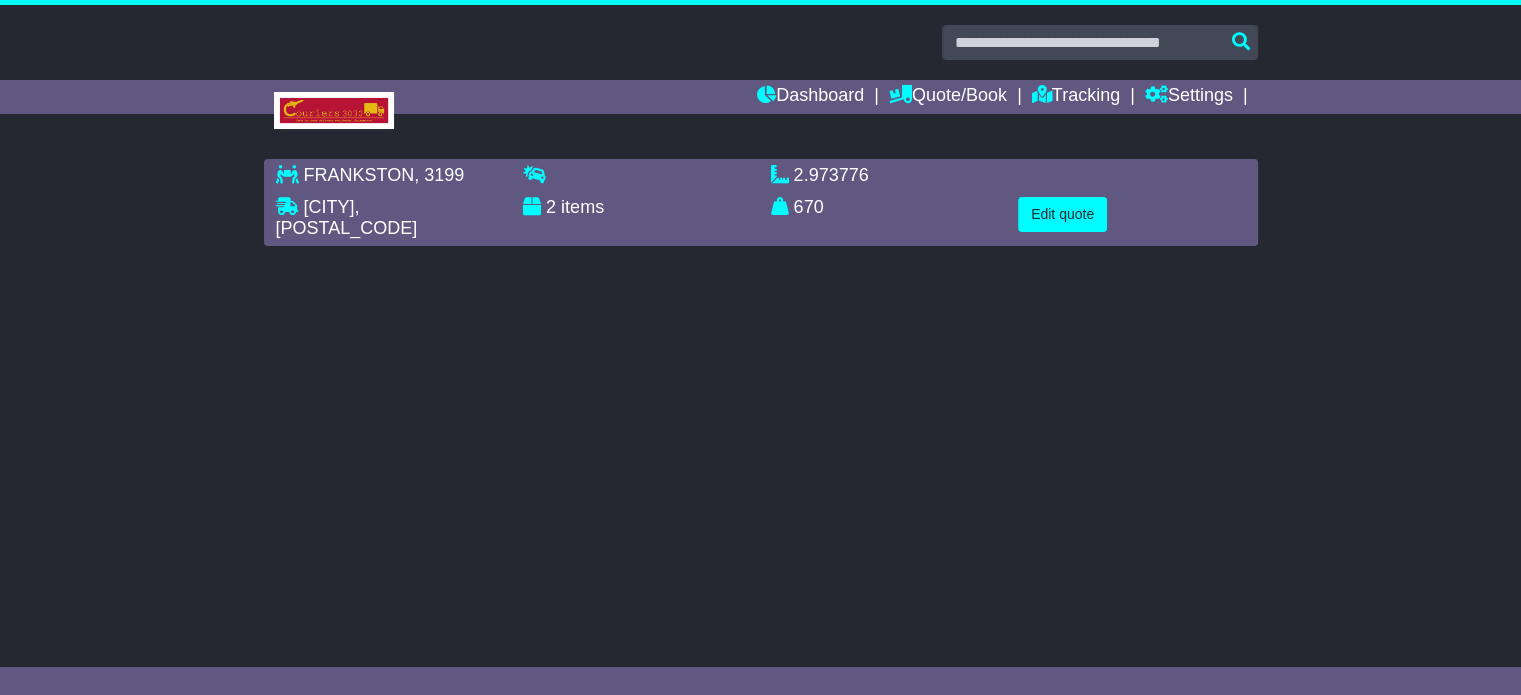 scroll, scrollTop: 0, scrollLeft: 0, axis: both 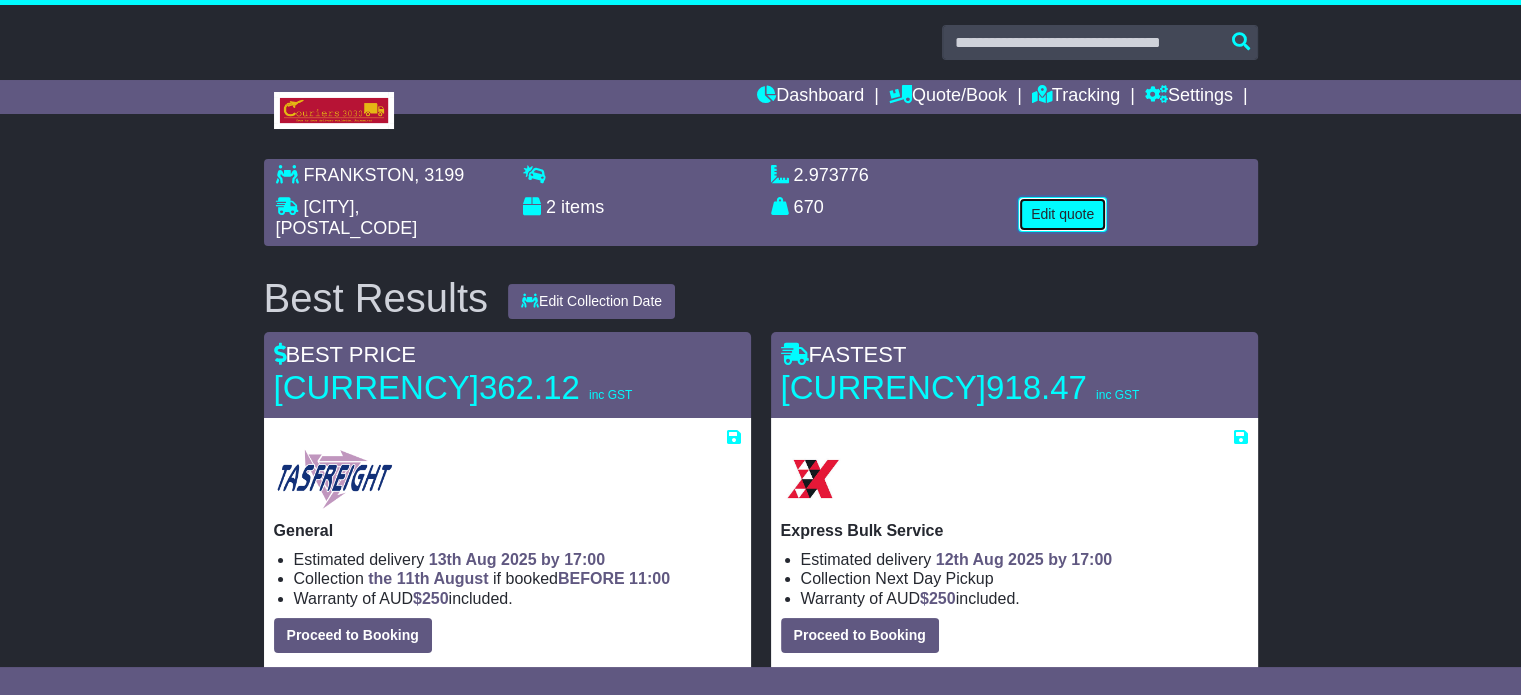 click on "Edit quote" at bounding box center [1062, 214] 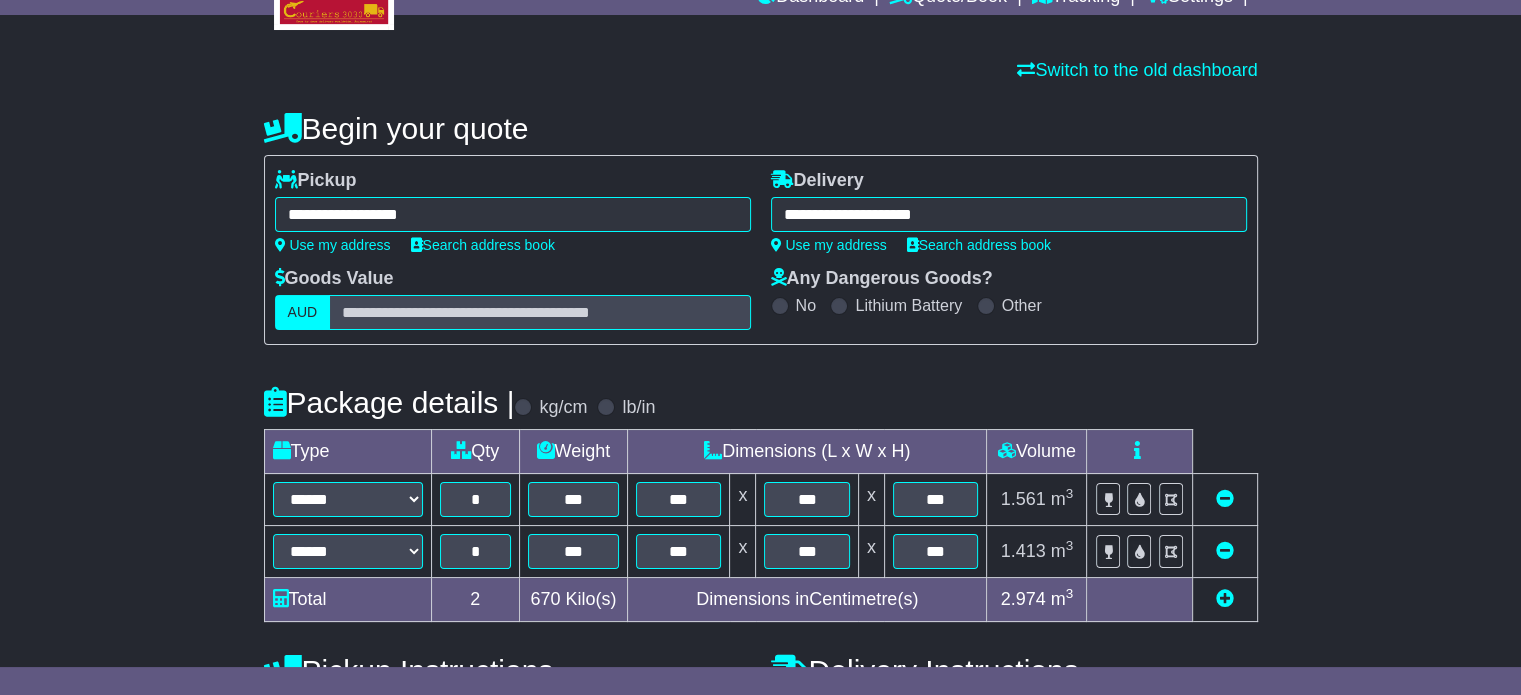 scroll, scrollTop: 100, scrollLeft: 0, axis: vertical 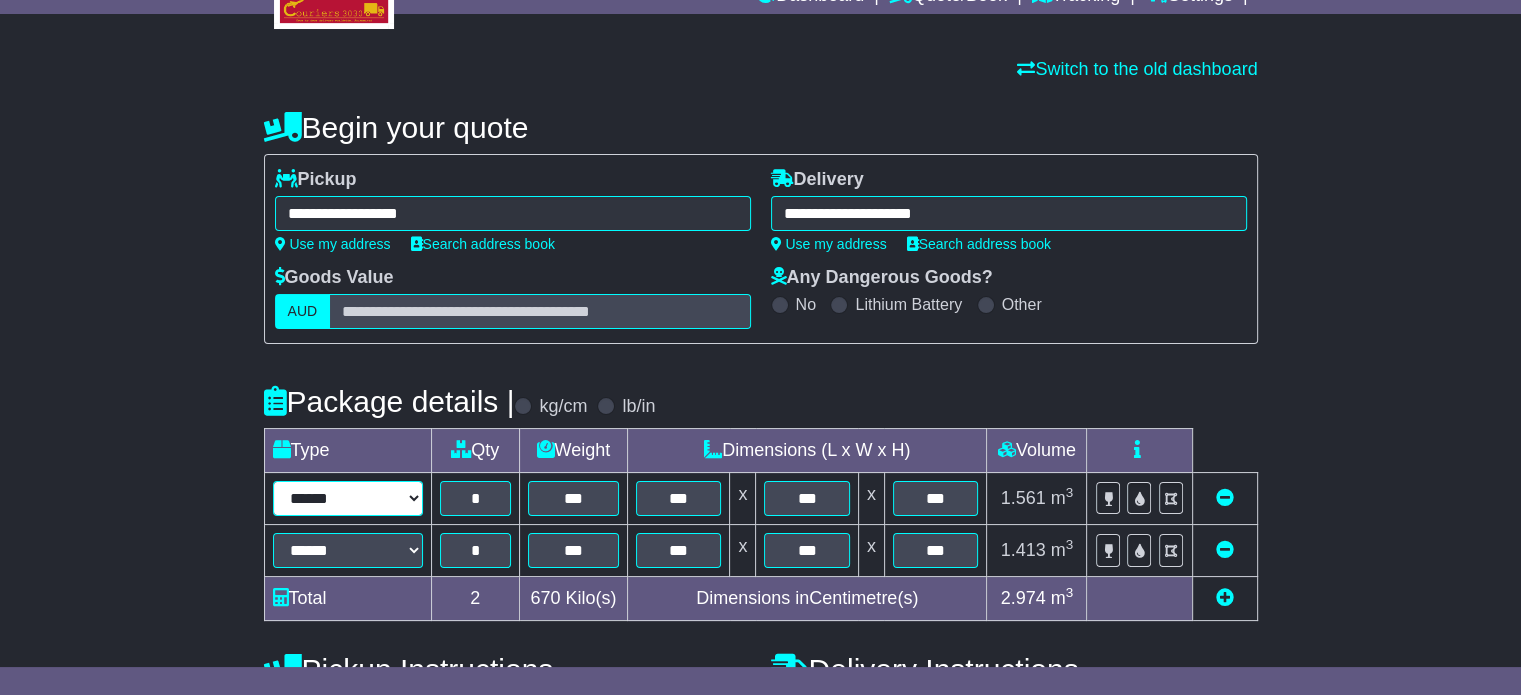 click on "****** ****** *** ******** ***** **** **** ****** *** *******" at bounding box center (348, 498) 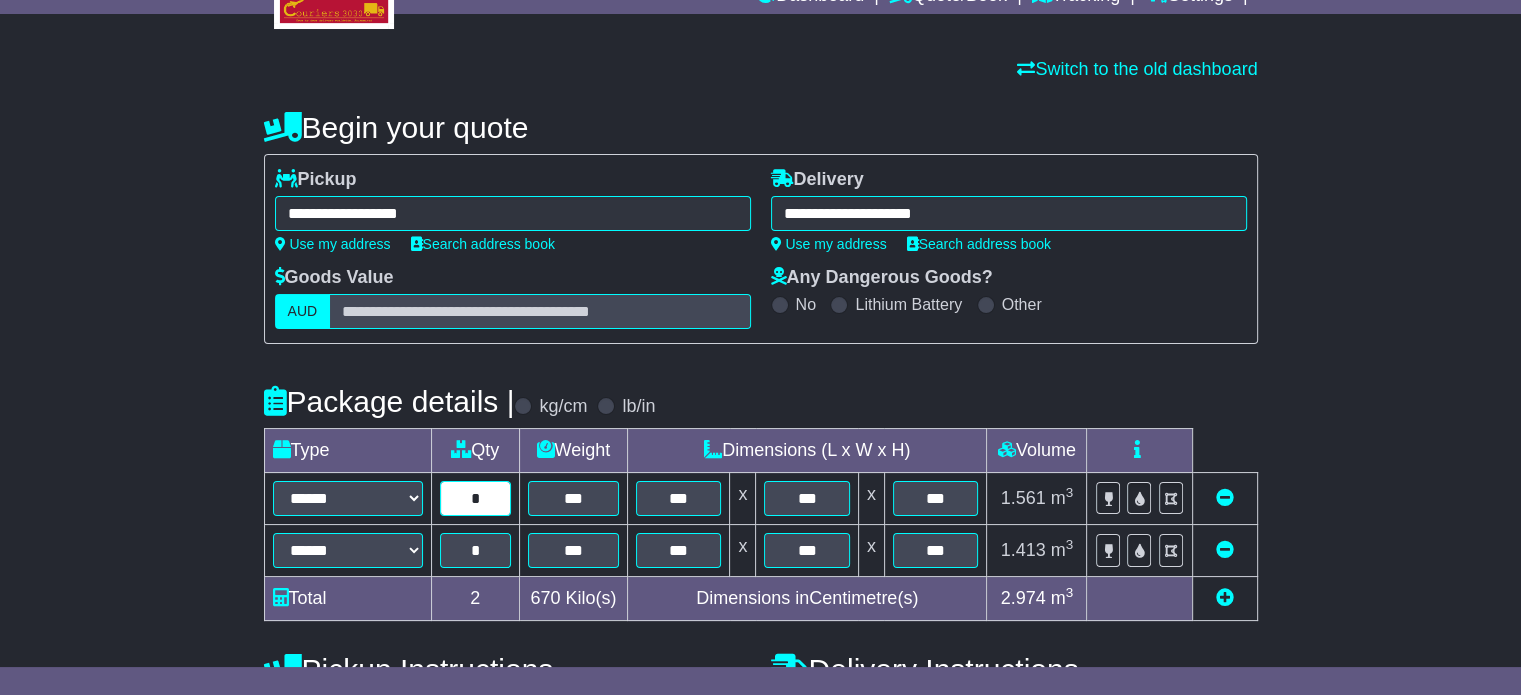 click on "*" at bounding box center (475, 498) 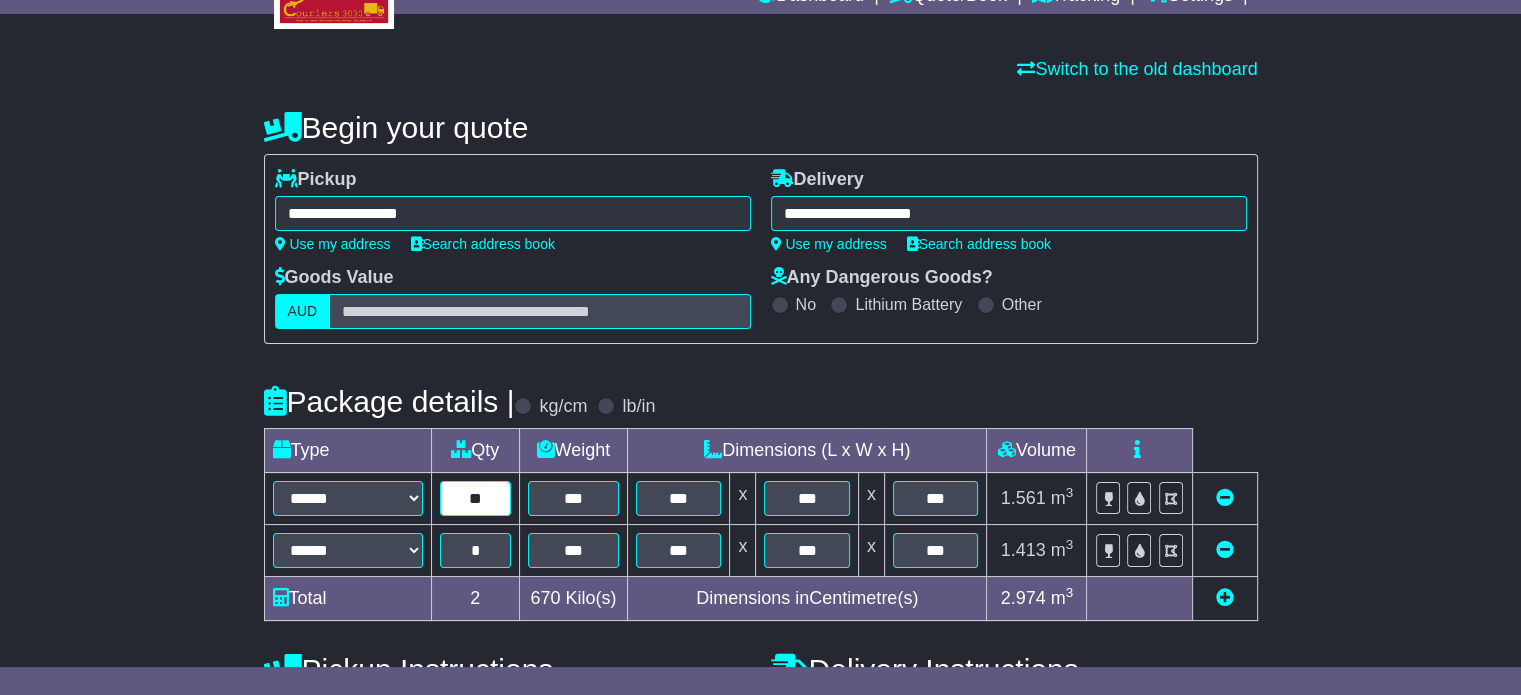 type on "**" 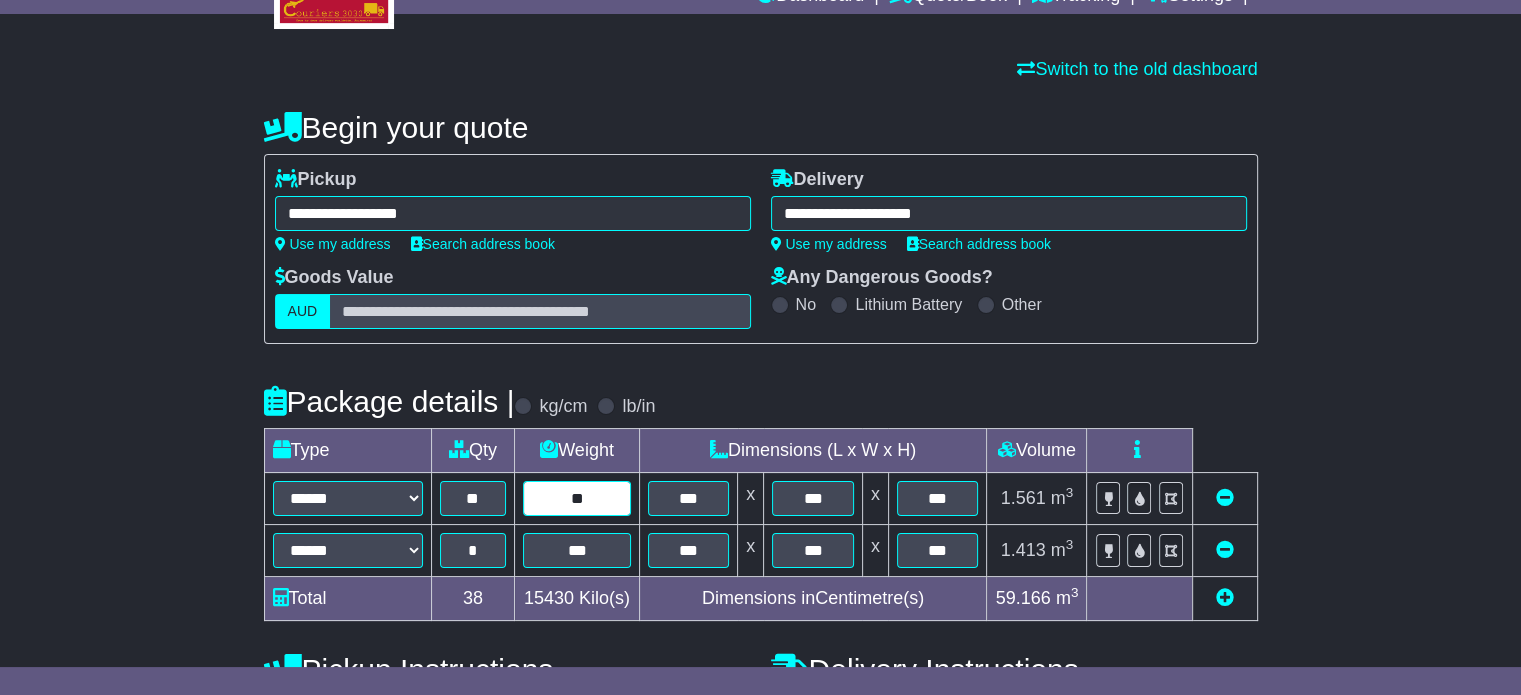 type on "**" 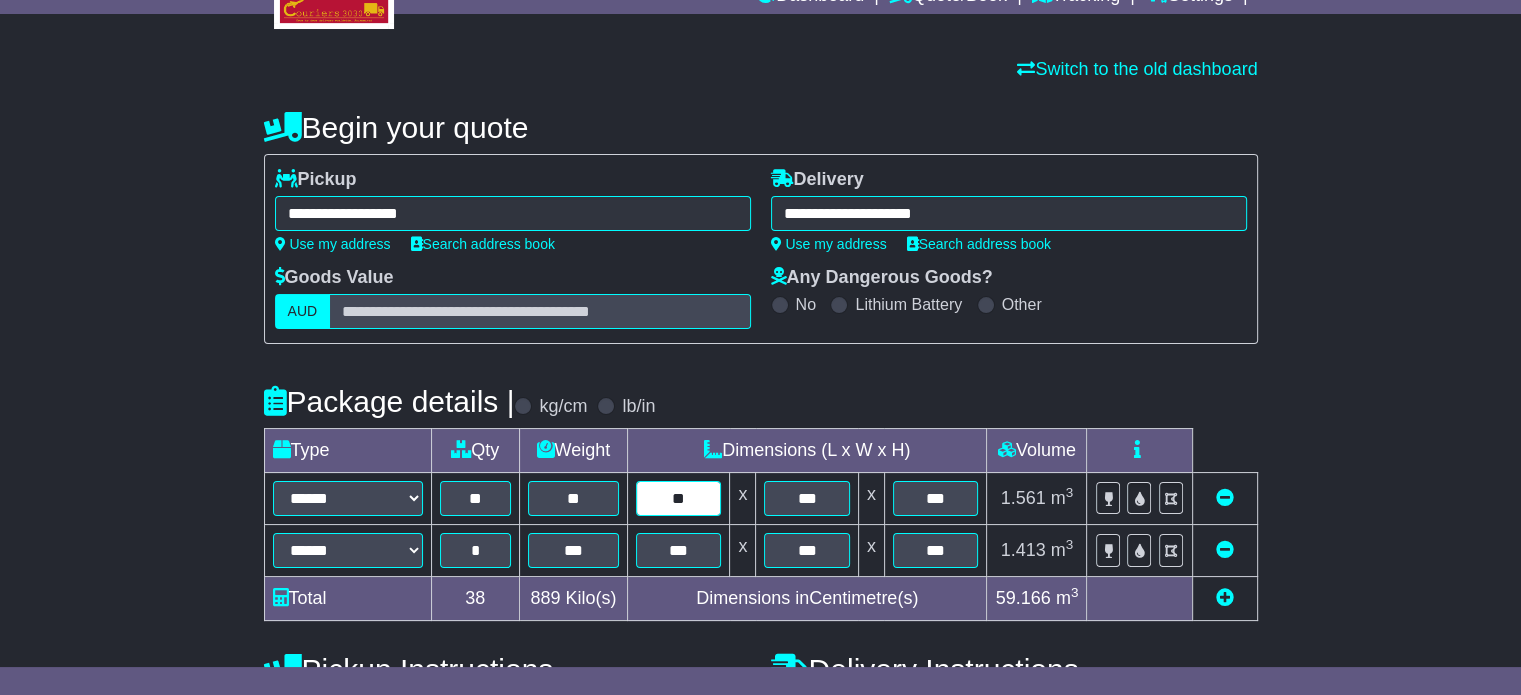 type on "**" 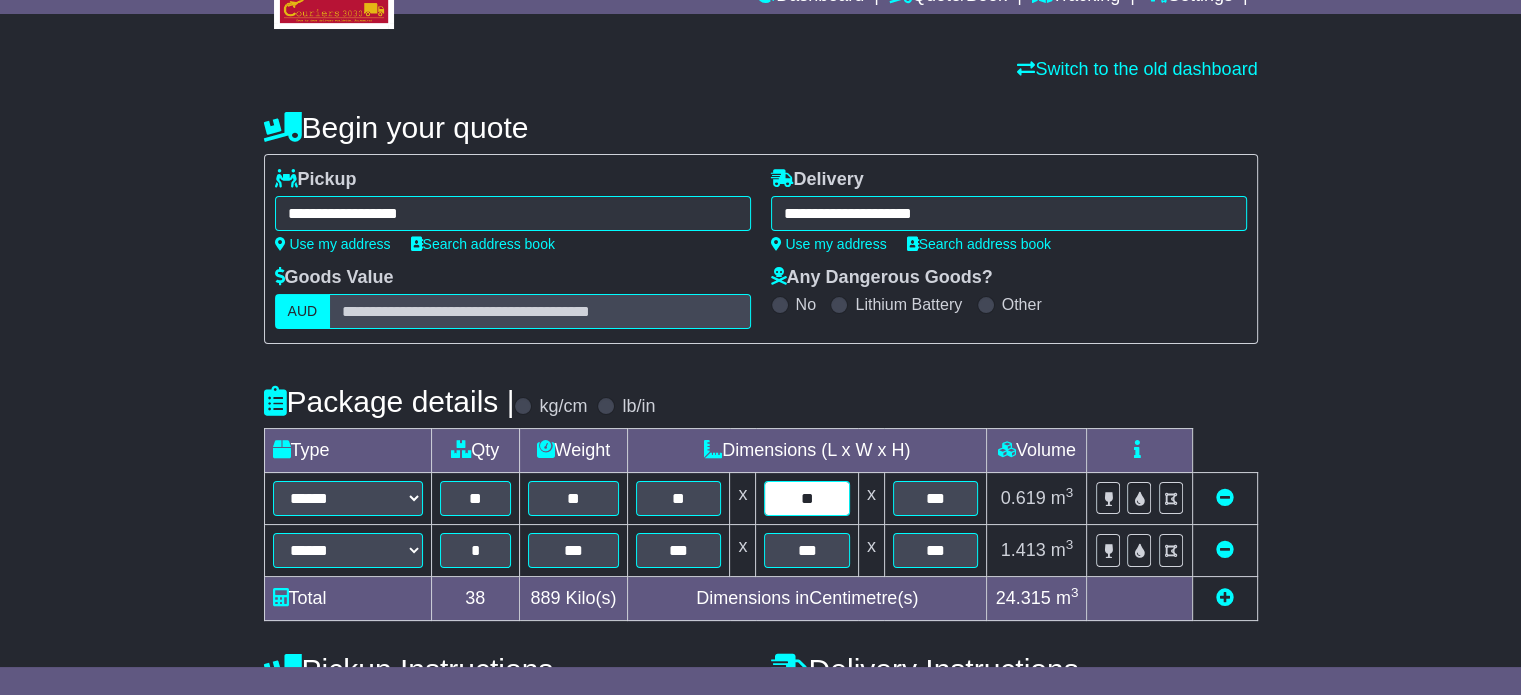 type on "**" 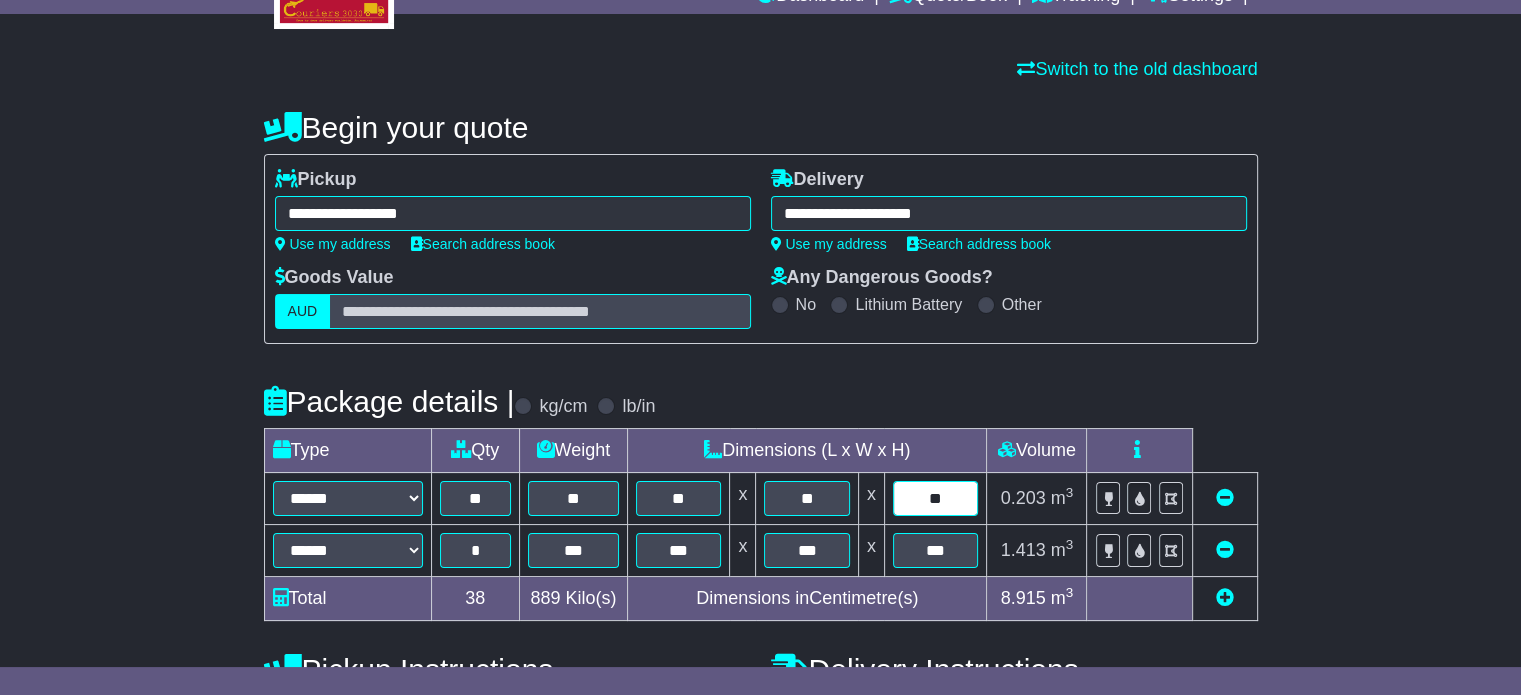 type on "**" 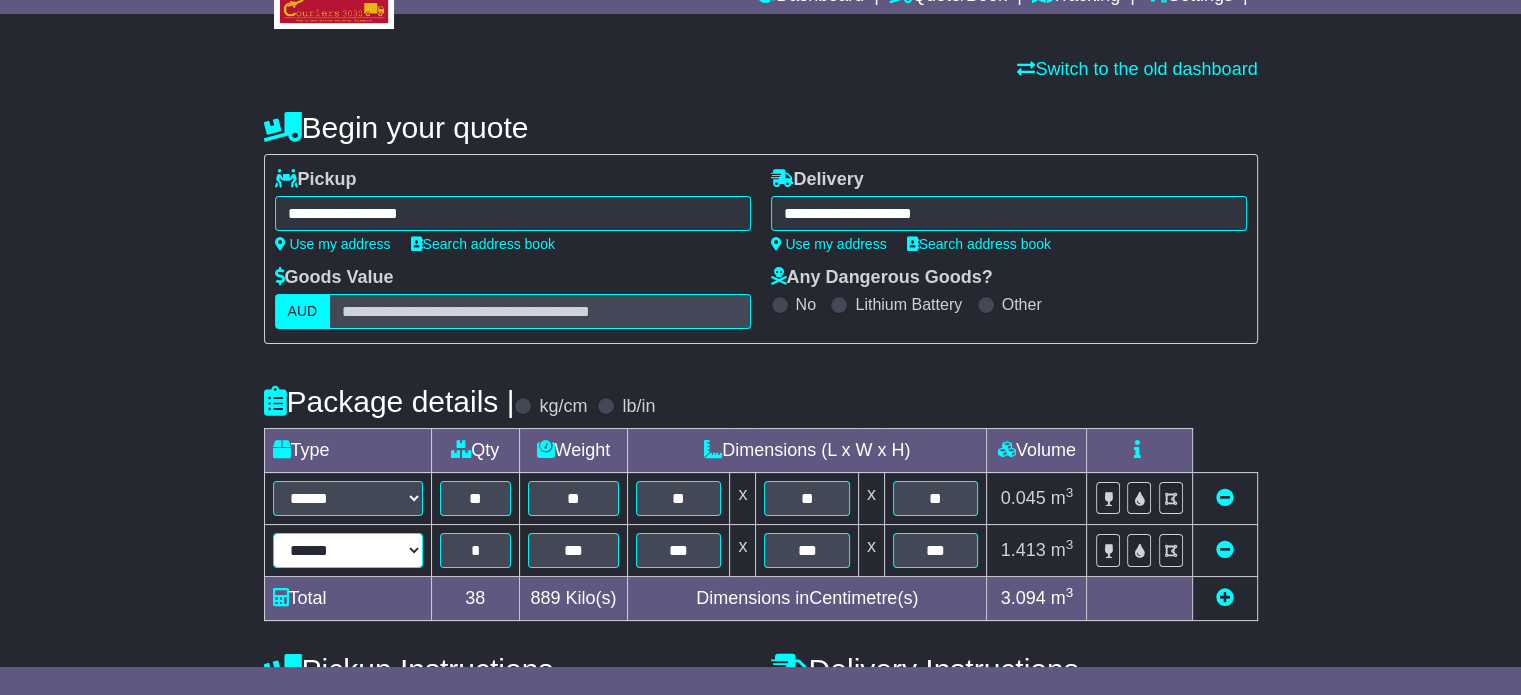 click on "****** ****** *** ******** ***** **** **** ****** *** *******" at bounding box center (348, 550) 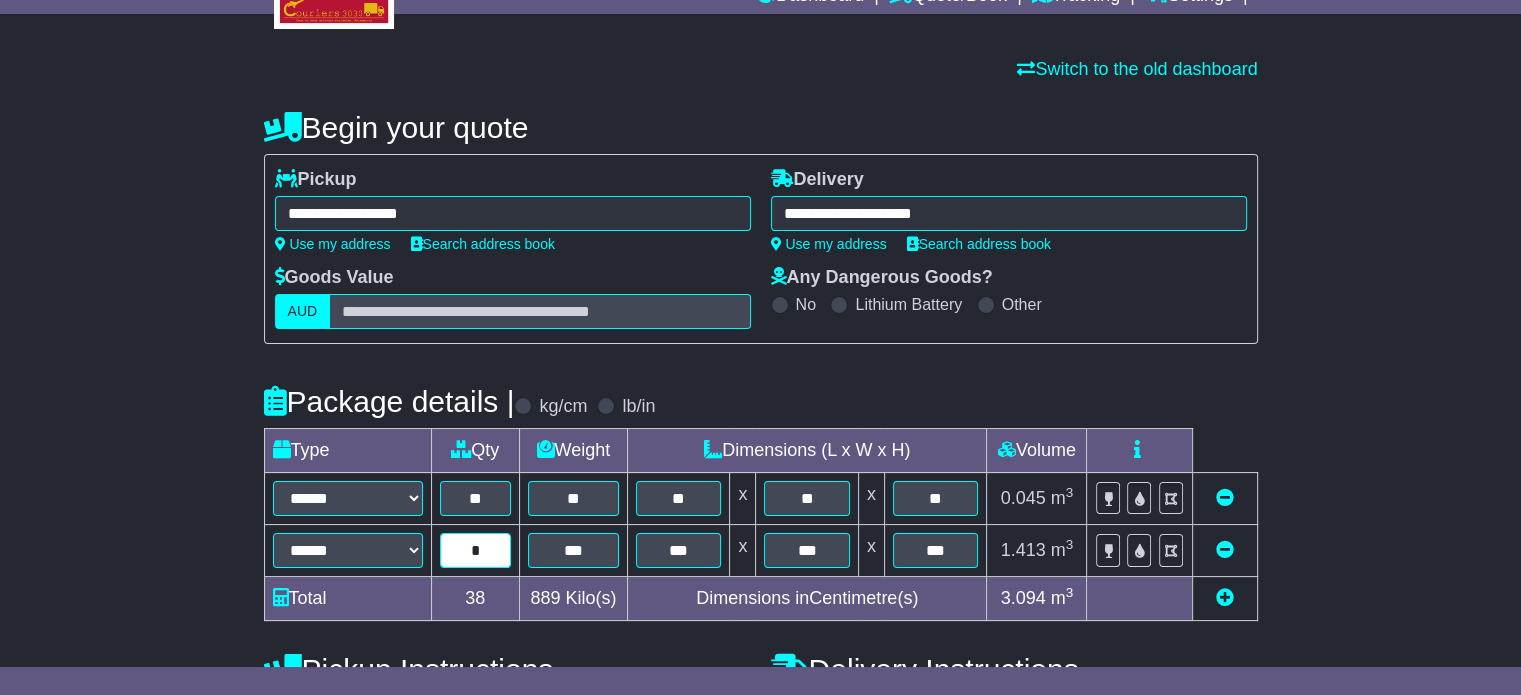type on "*" 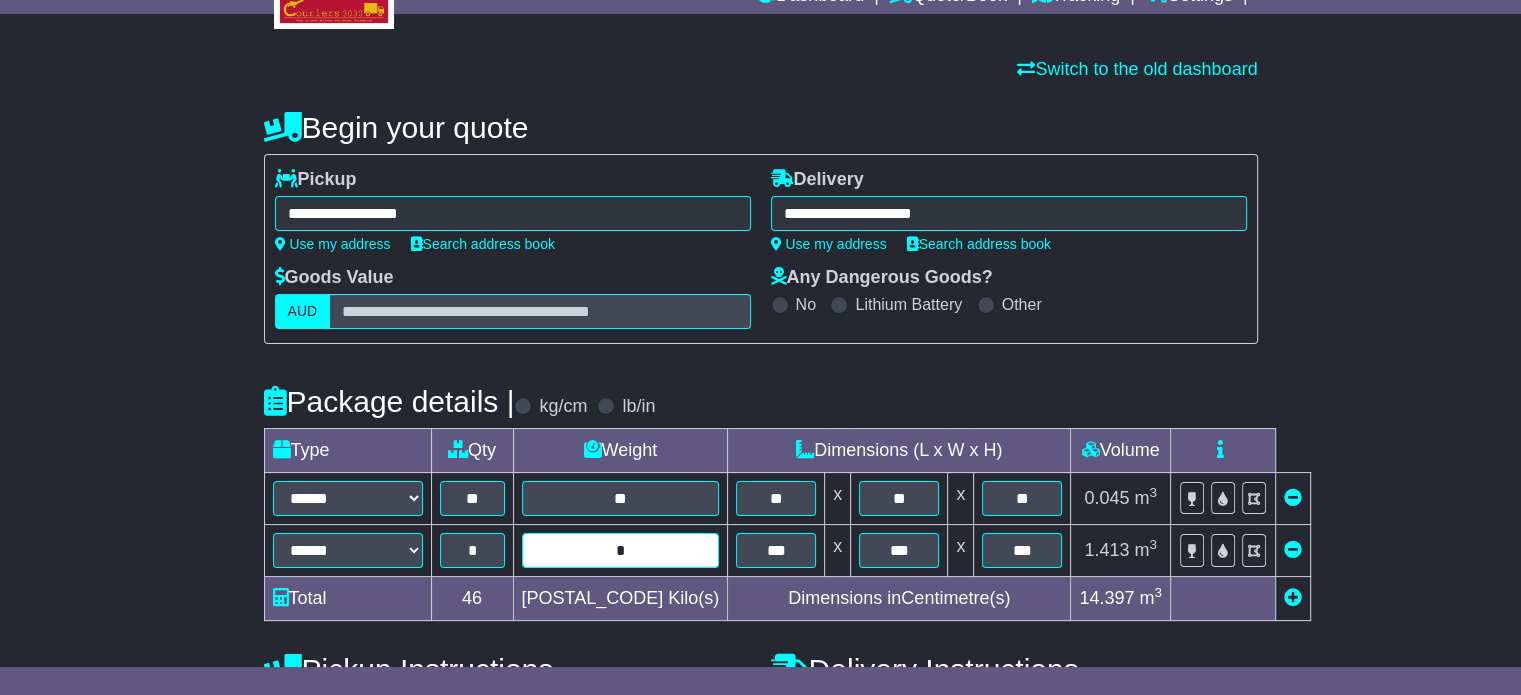 type on "*" 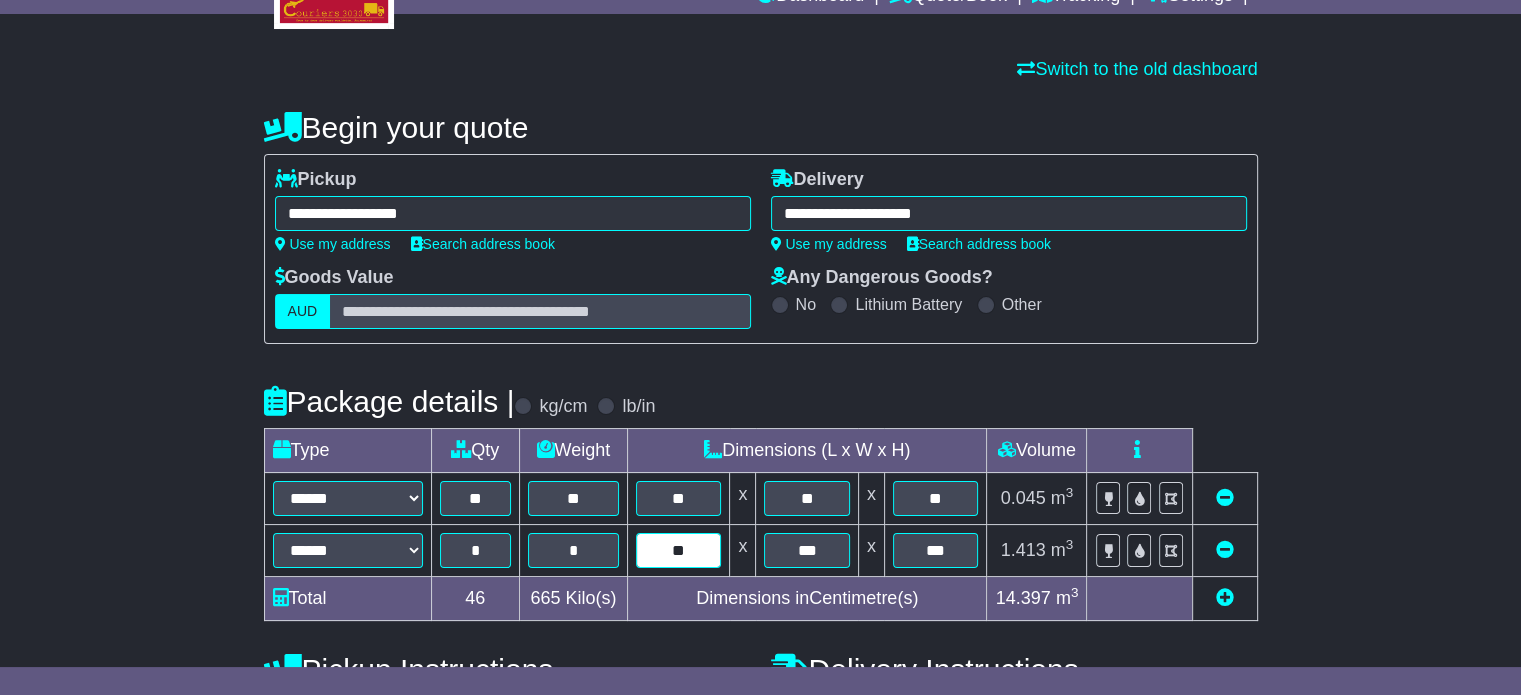 type on "**" 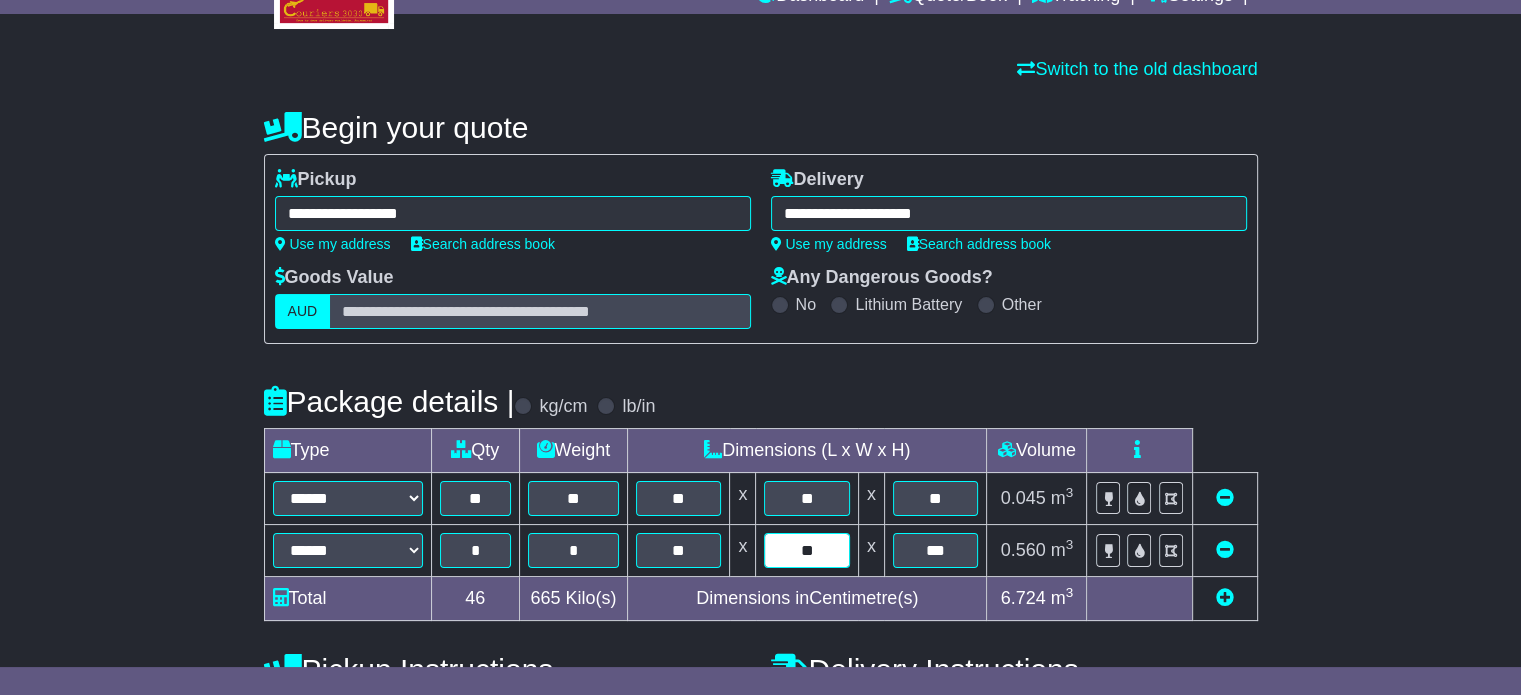 type on "**" 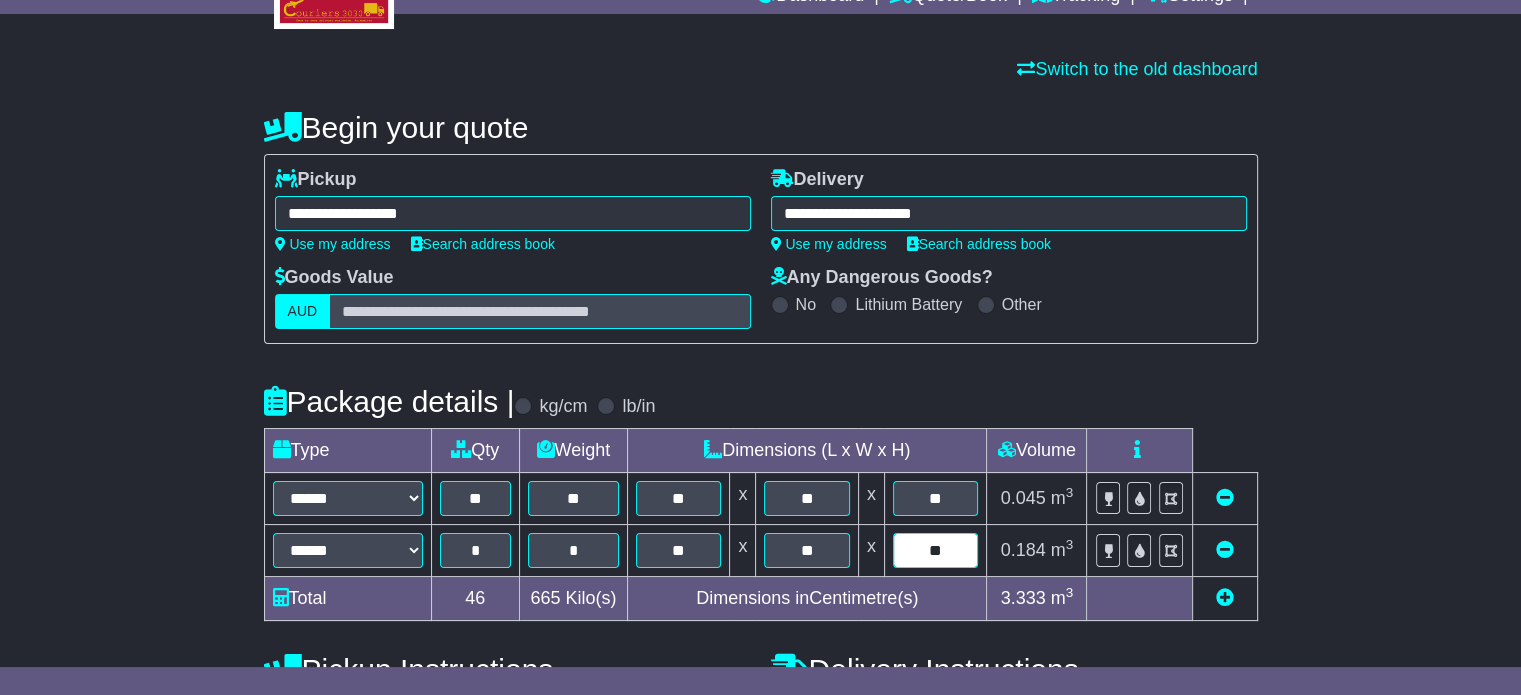 type on "**" 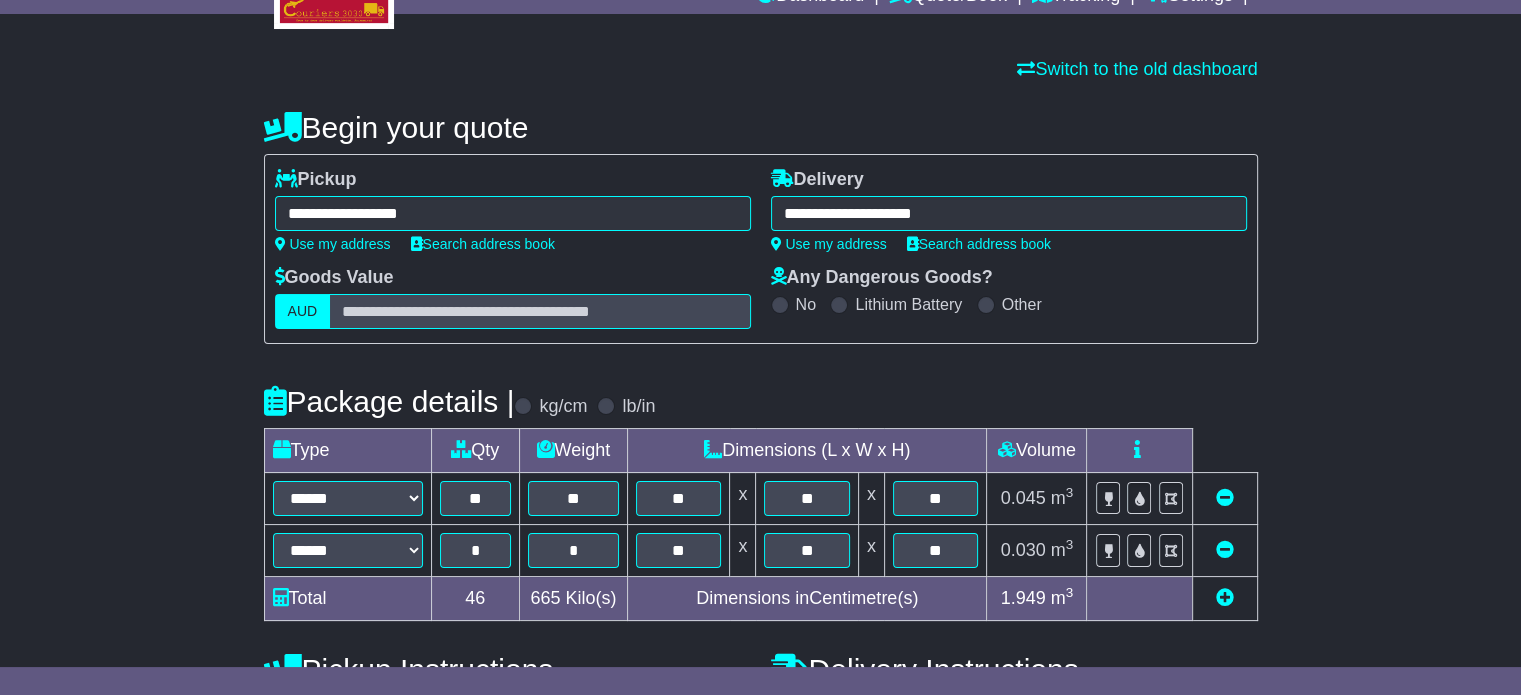scroll, scrollTop: 412, scrollLeft: 0, axis: vertical 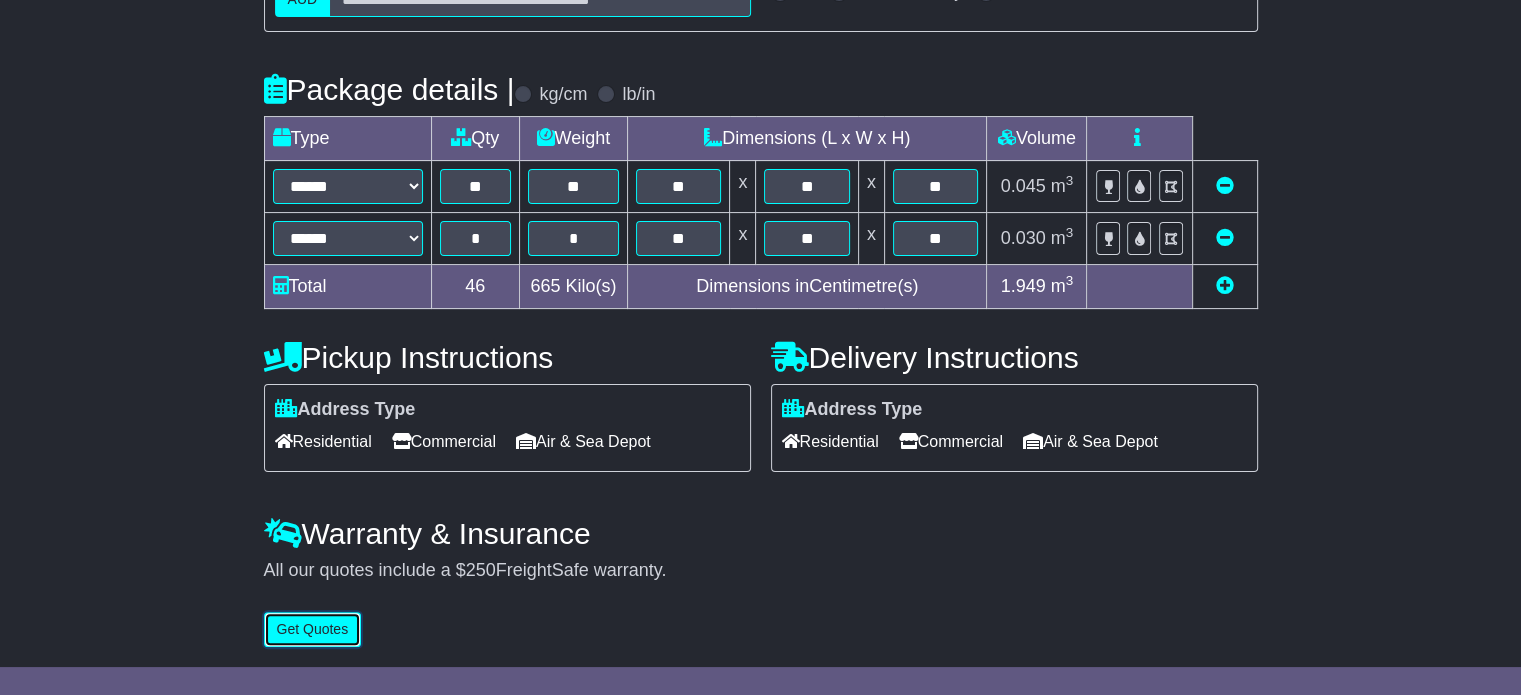 click on "Get Quotes" at bounding box center [313, 629] 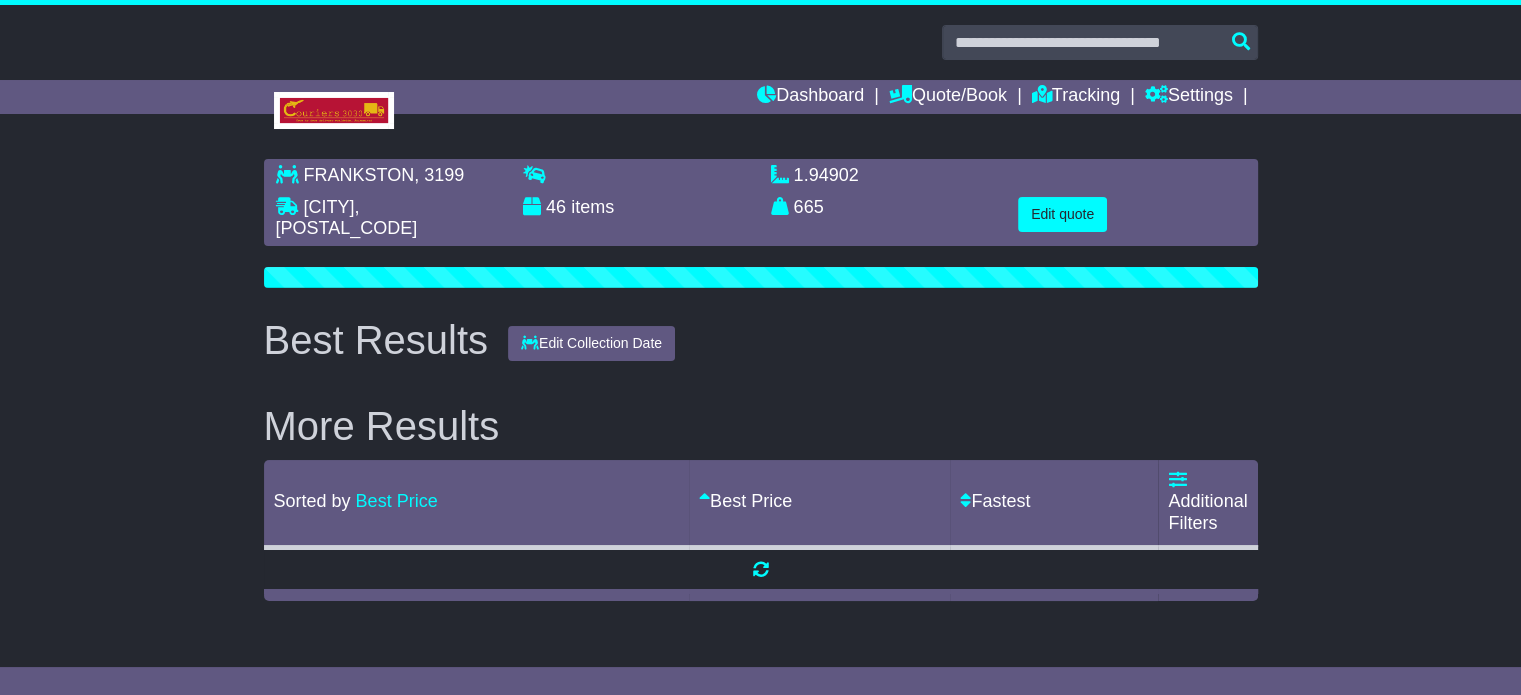 scroll, scrollTop: 0, scrollLeft: 0, axis: both 